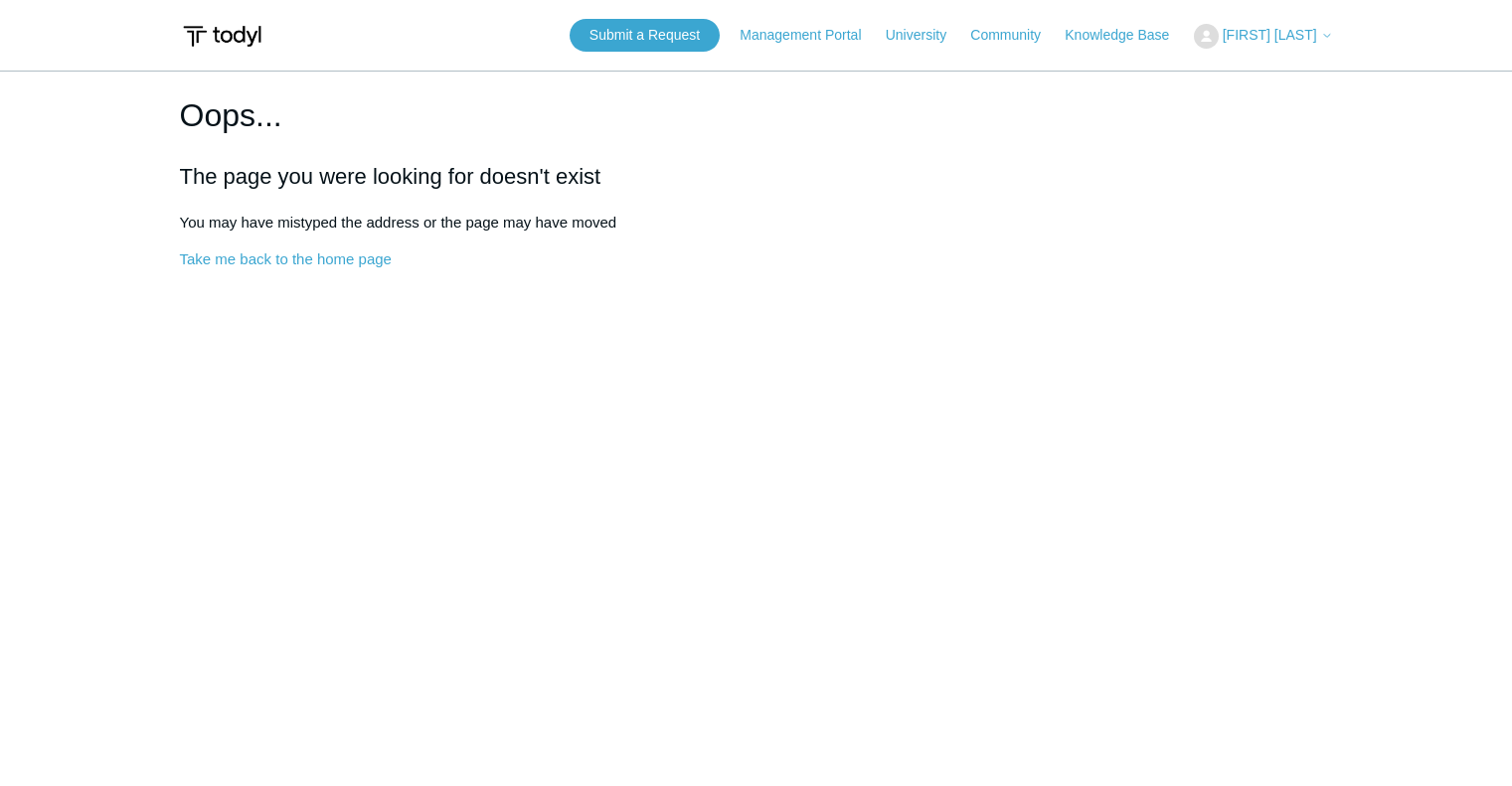 scroll, scrollTop: 0, scrollLeft: 0, axis: both 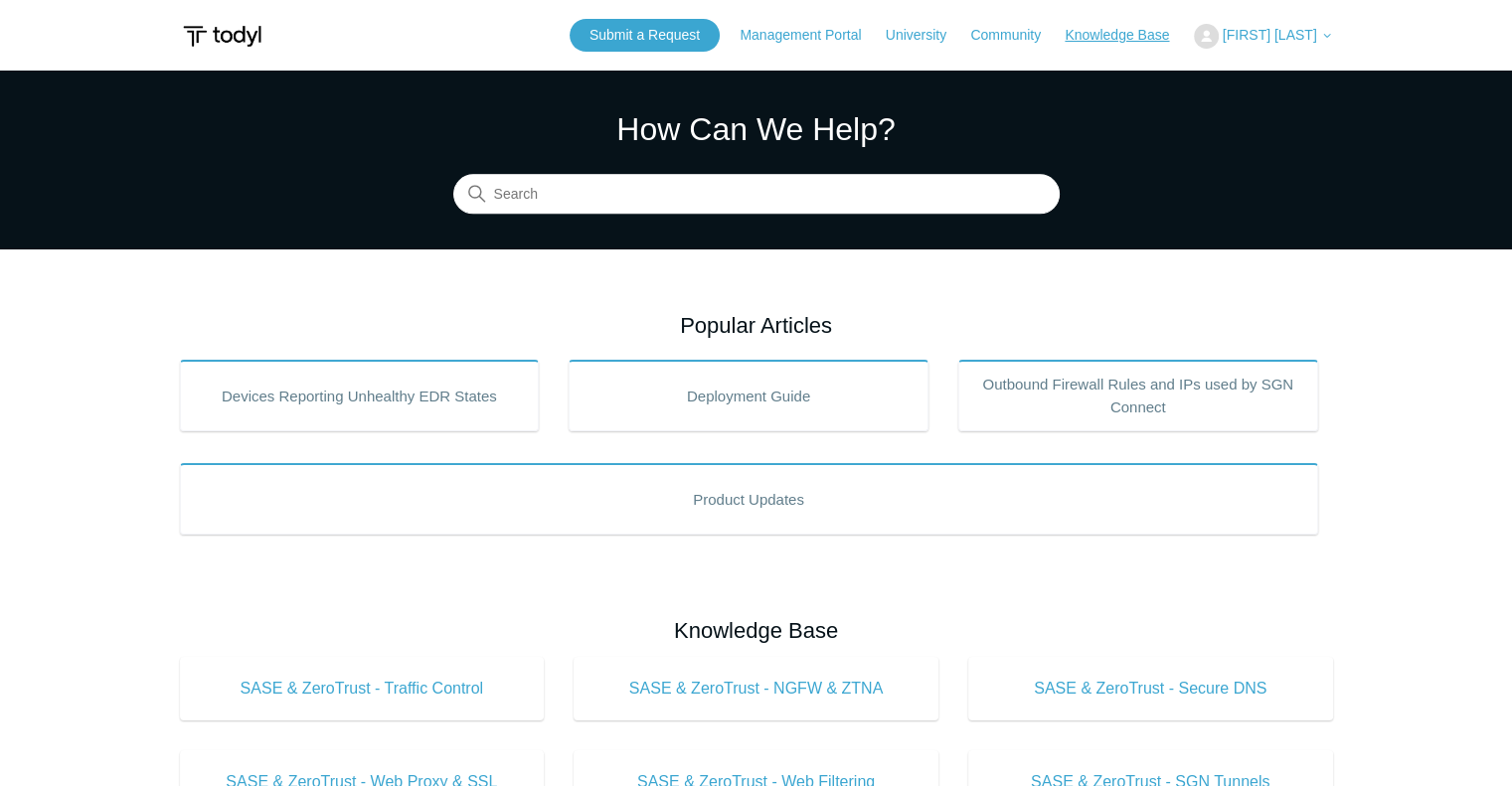 click on "Knowledge Base" at bounding box center [1126, 35] 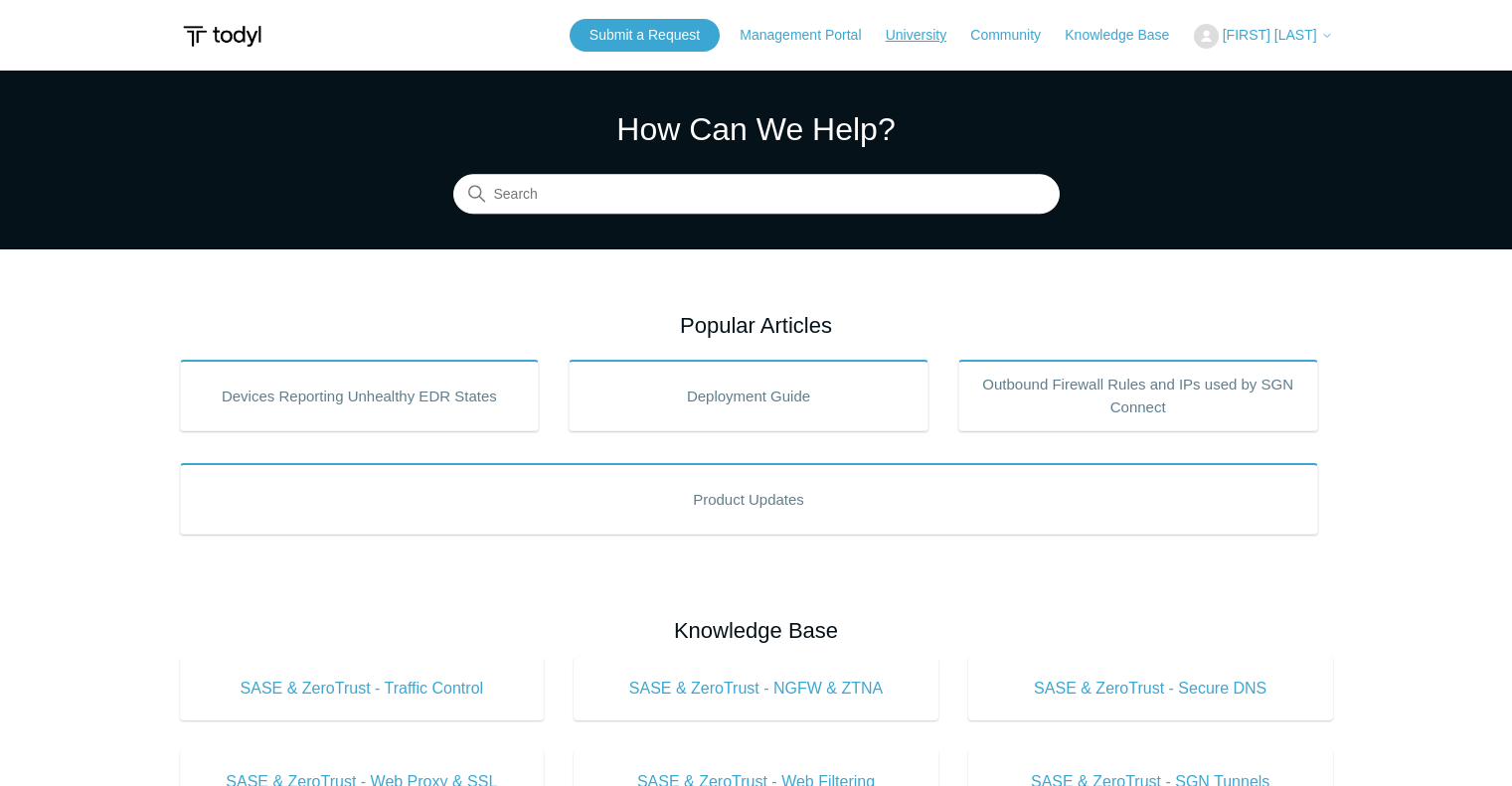 scroll, scrollTop: 0, scrollLeft: 0, axis: both 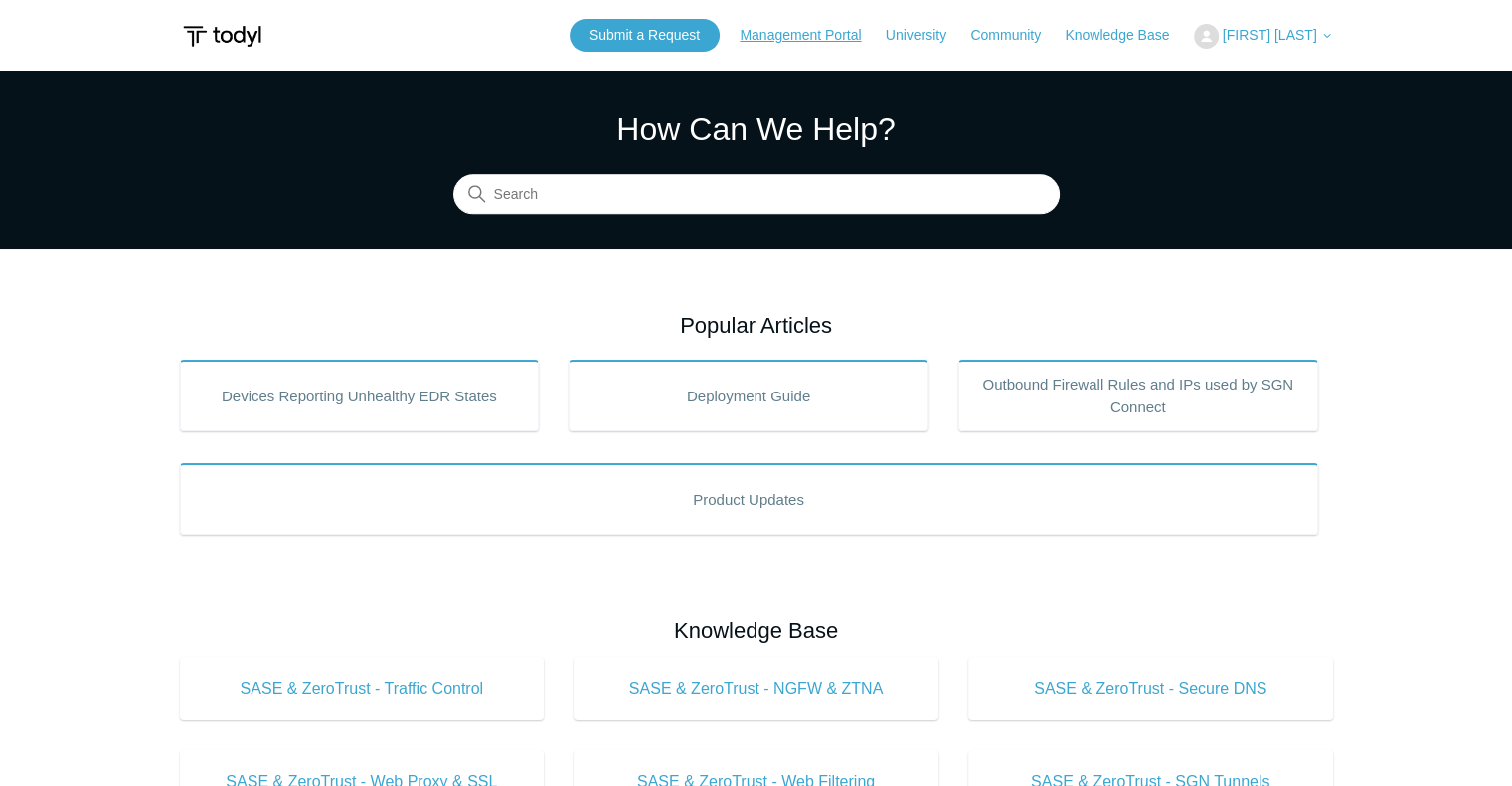 click on "Management Portal" at bounding box center (810, 35) 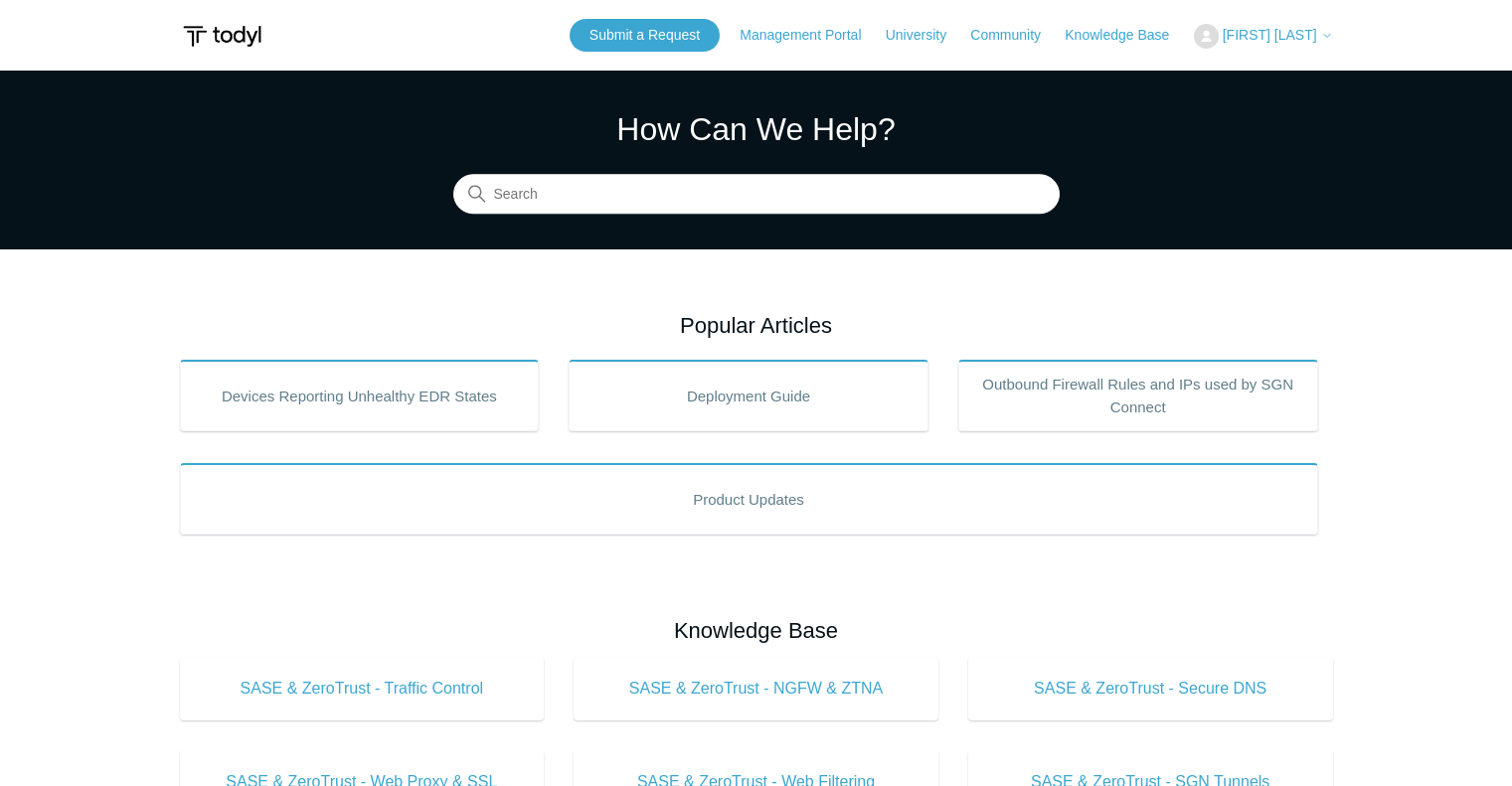 scroll, scrollTop: 0, scrollLeft: 0, axis: both 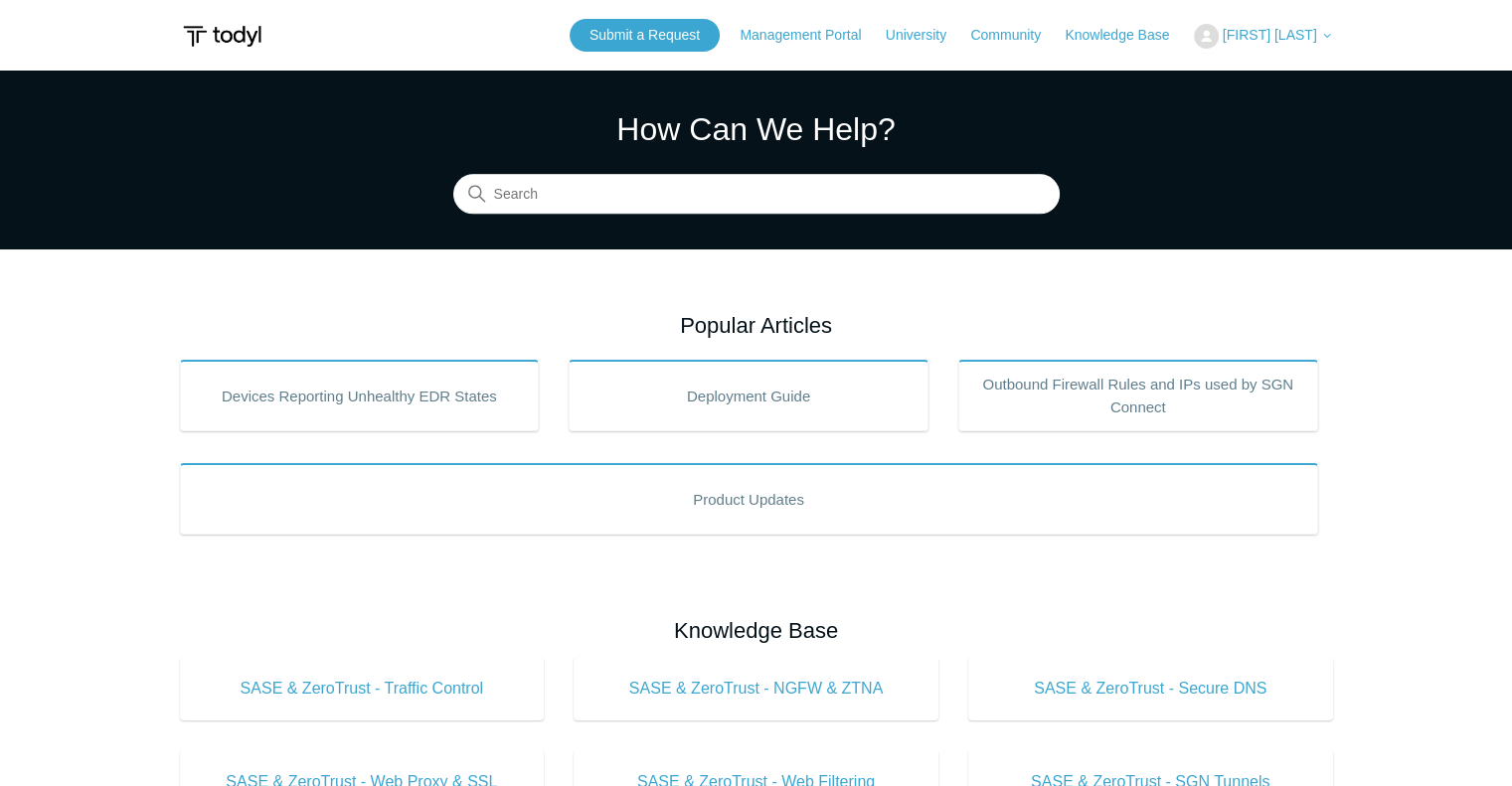 click on "Skip to main content
Submit a Request
Management Portal
University
Community
Knowledge Base
Matt Carlesi
My Support Requests
Sign out
Todyl Support Center
How Can We Help?
Search
Popular Articles
Devices Reporting Unhealthy EDR States
Deployment Guide
." at bounding box center [756, 1002] 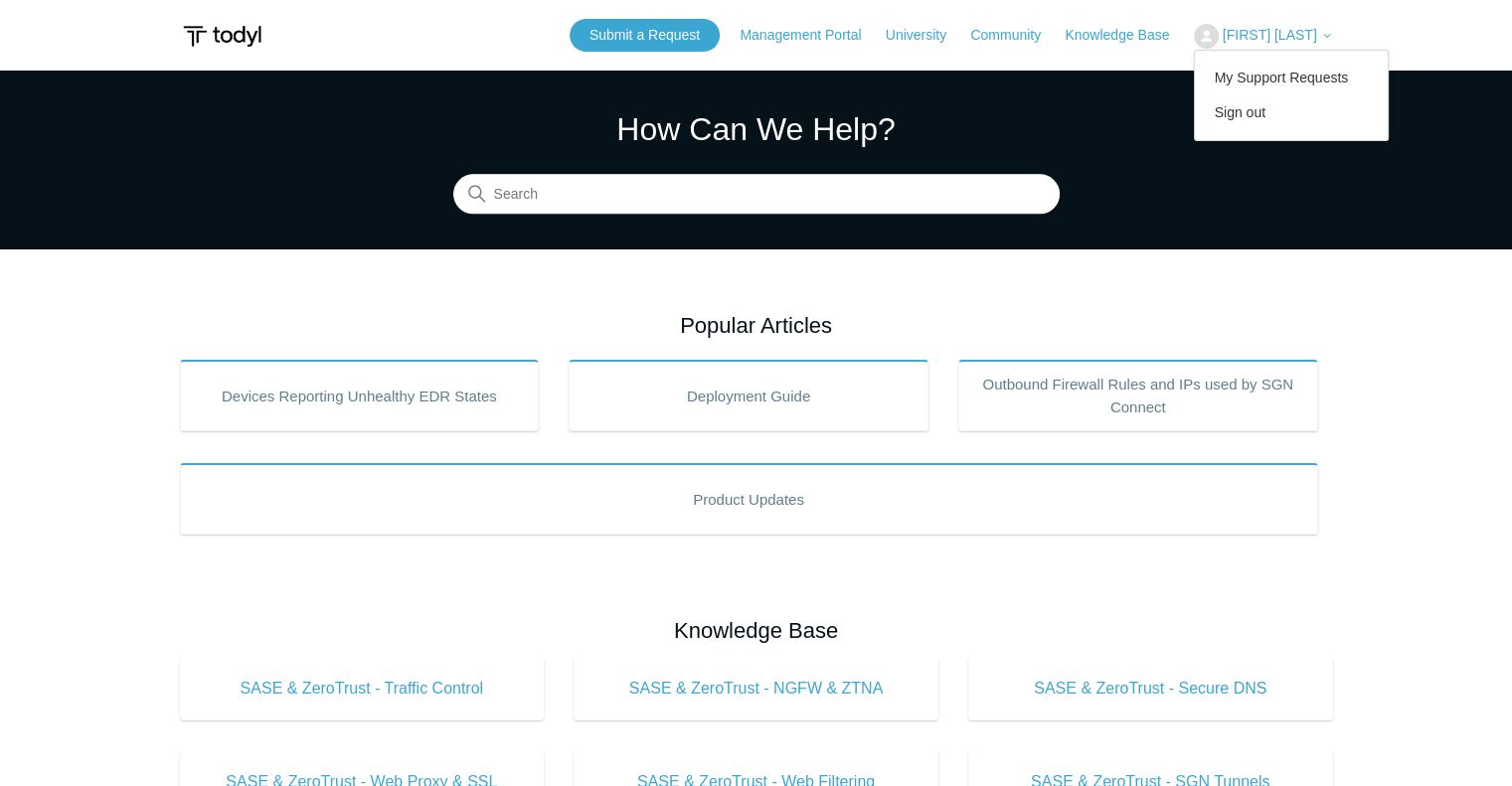 click on "[FIRST] [LAST]" at bounding box center (1277, 35) 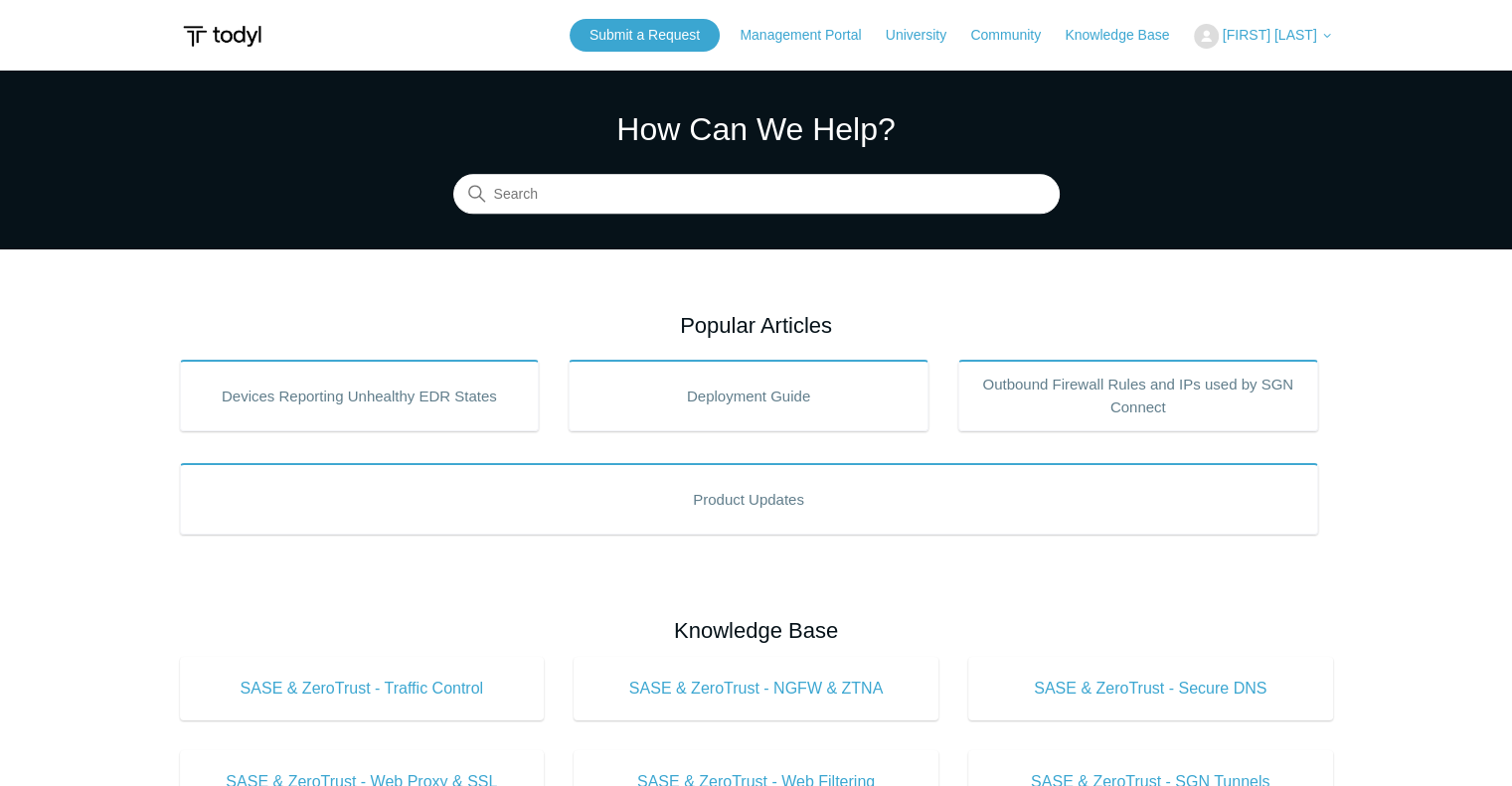 click on "[FIRST] [LAST]" at bounding box center (1277, 35) 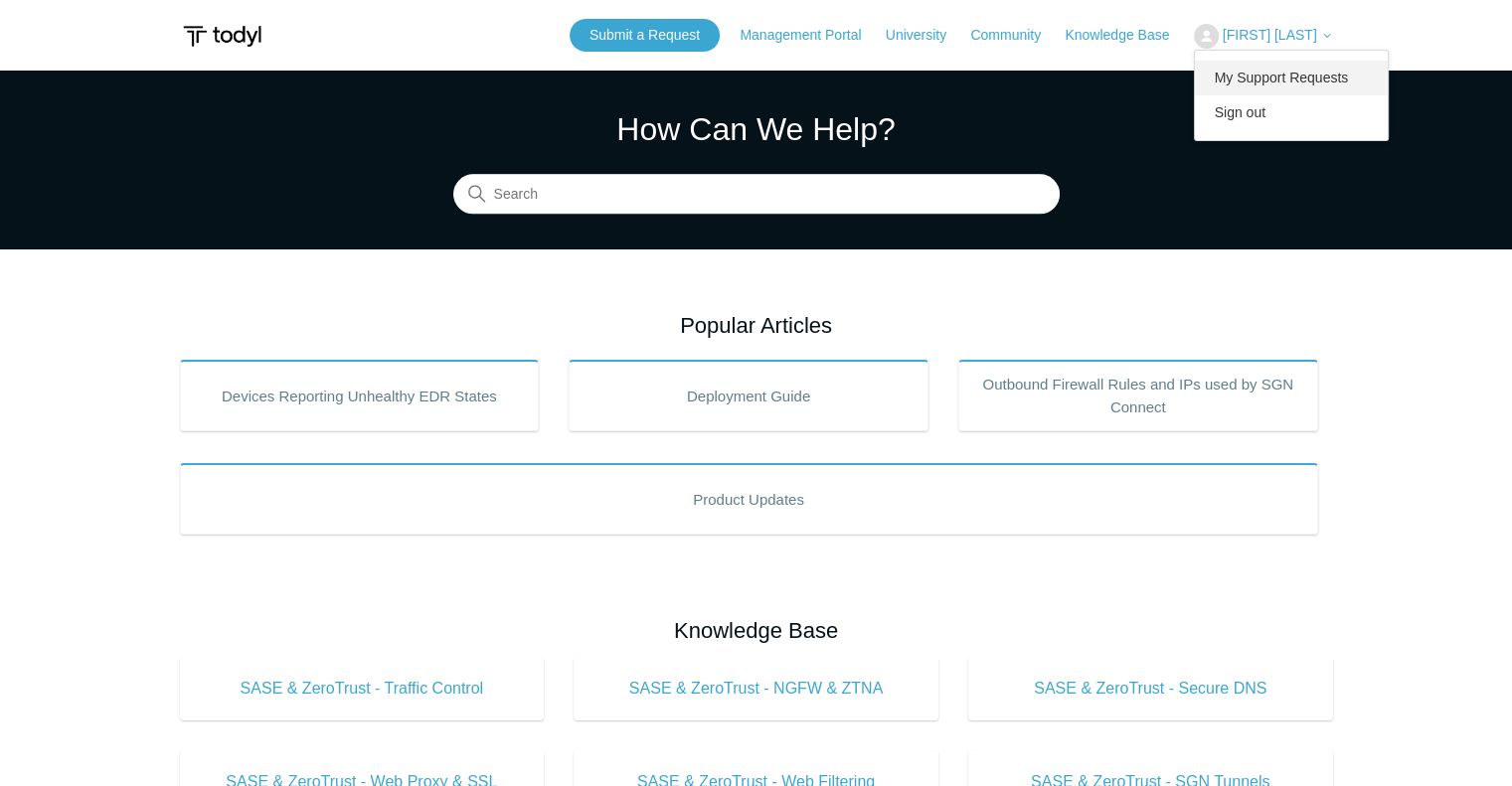 click on "My Support Requests" at bounding box center (1291, 78) 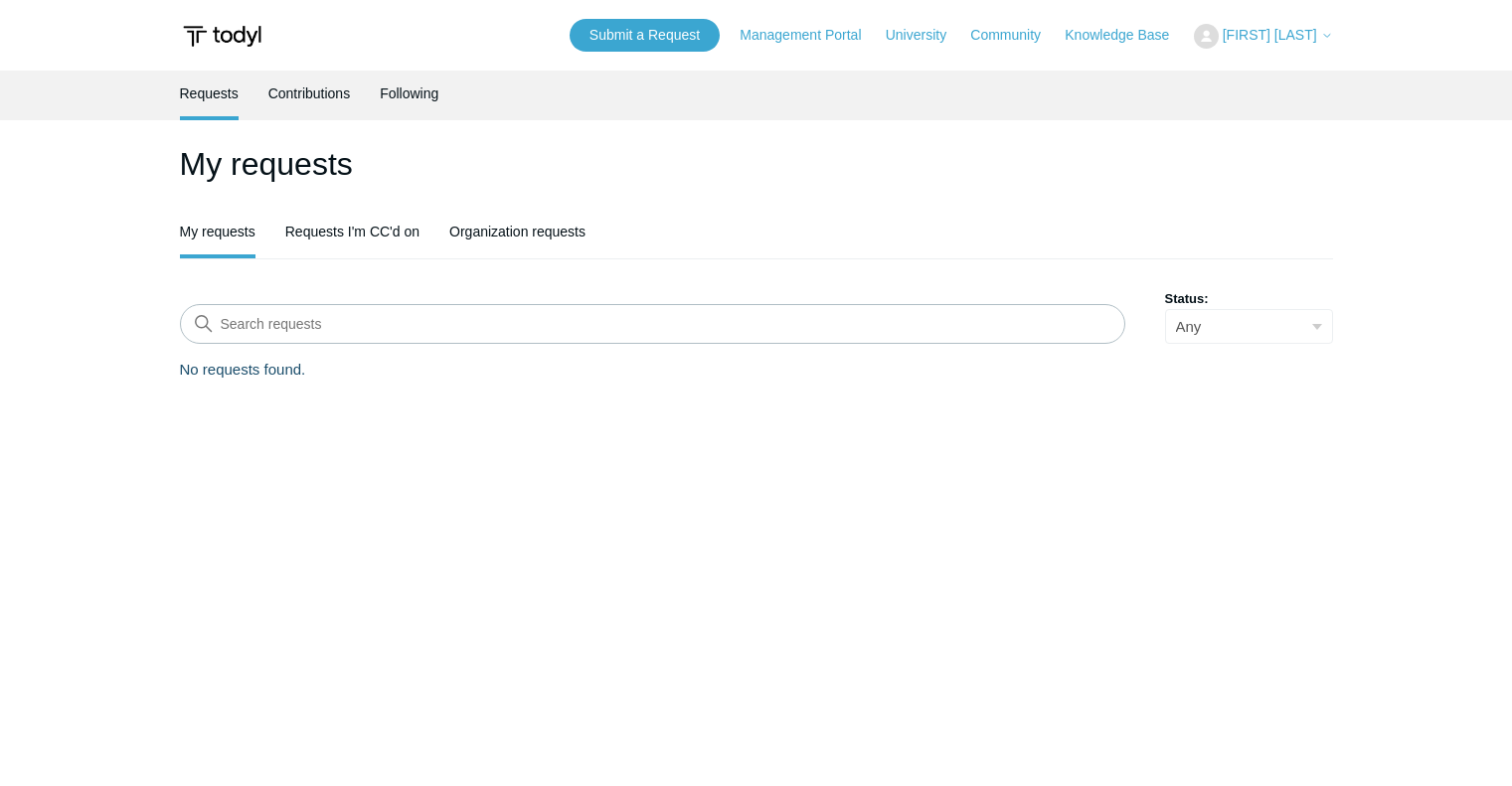 scroll, scrollTop: 0, scrollLeft: 0, axis: both 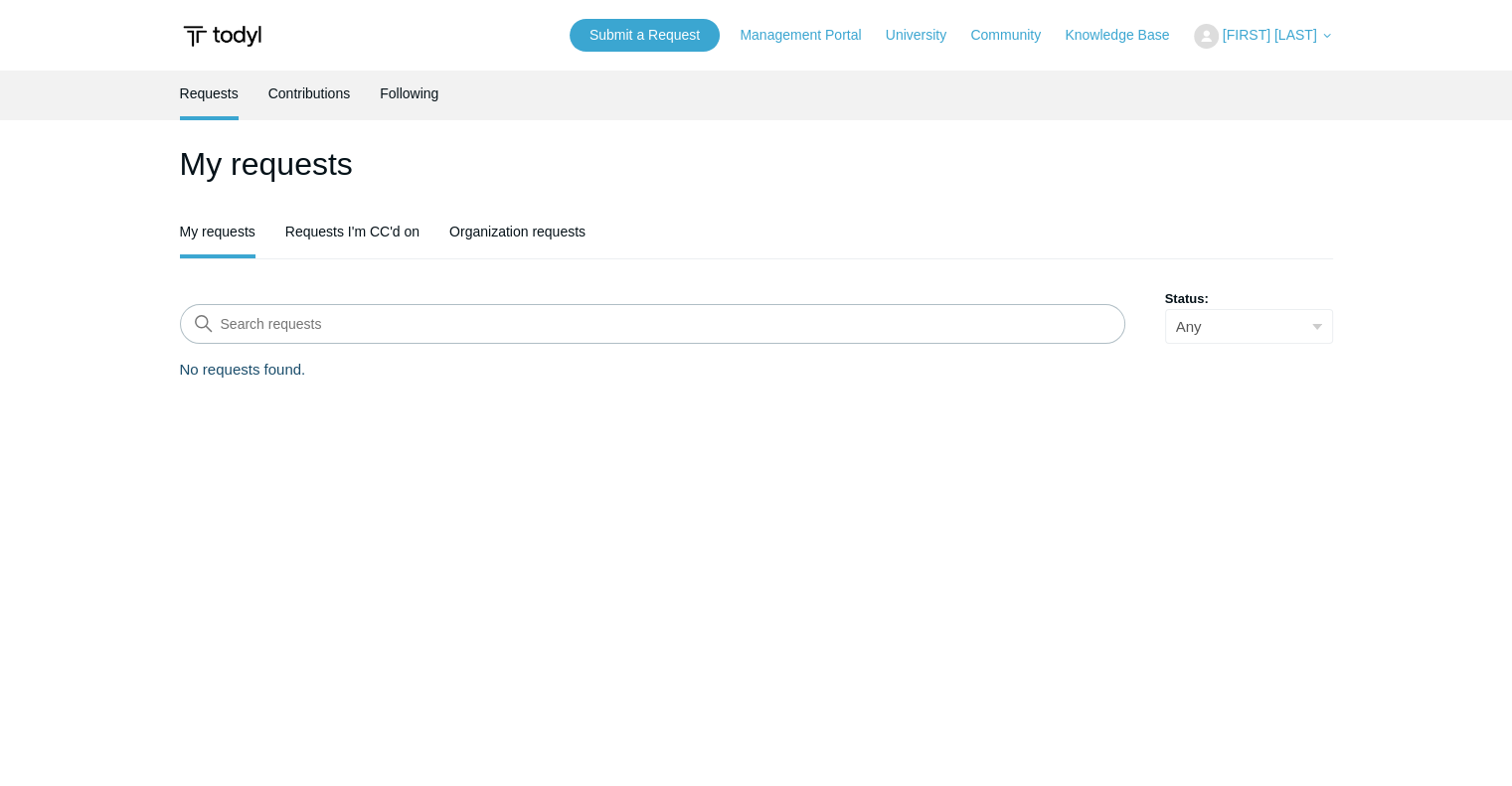 click on "[FIRST] [LAST]" at bounding box center [1269, 35] 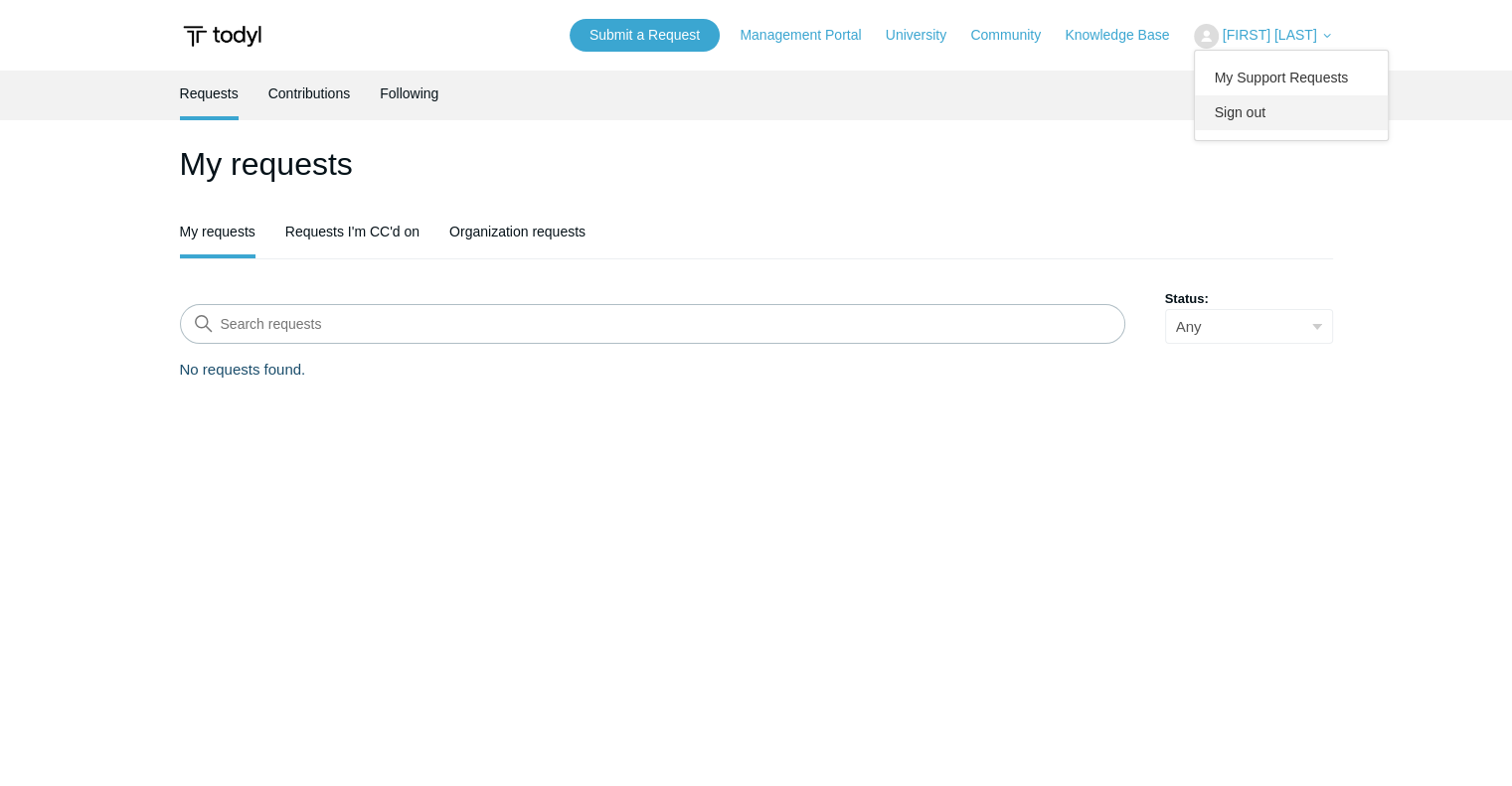 click on "Sign out" at bounding box center (1291, 112) 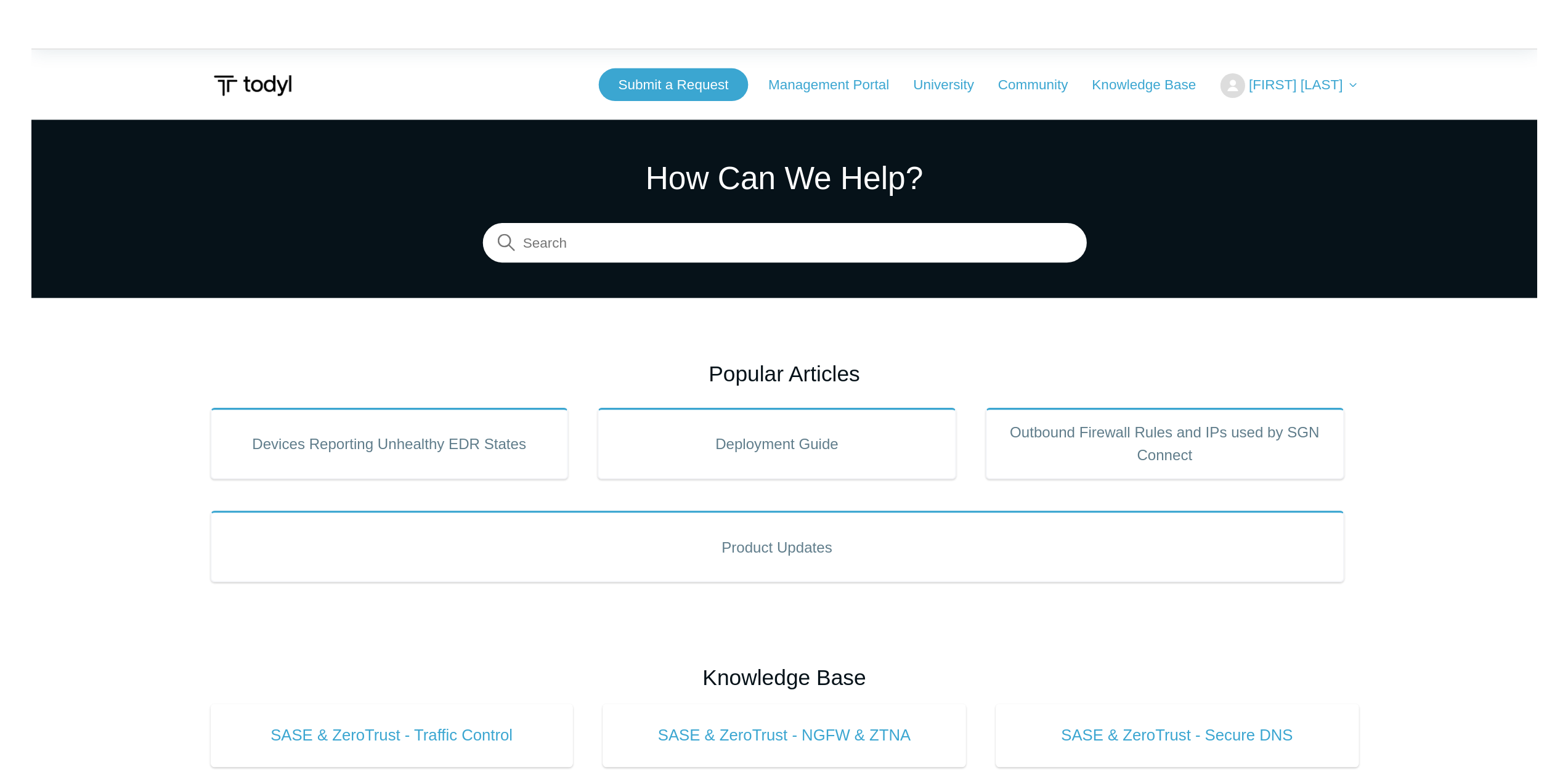scroll, scrollTop: 0, scrollLeft: 0, axis: both 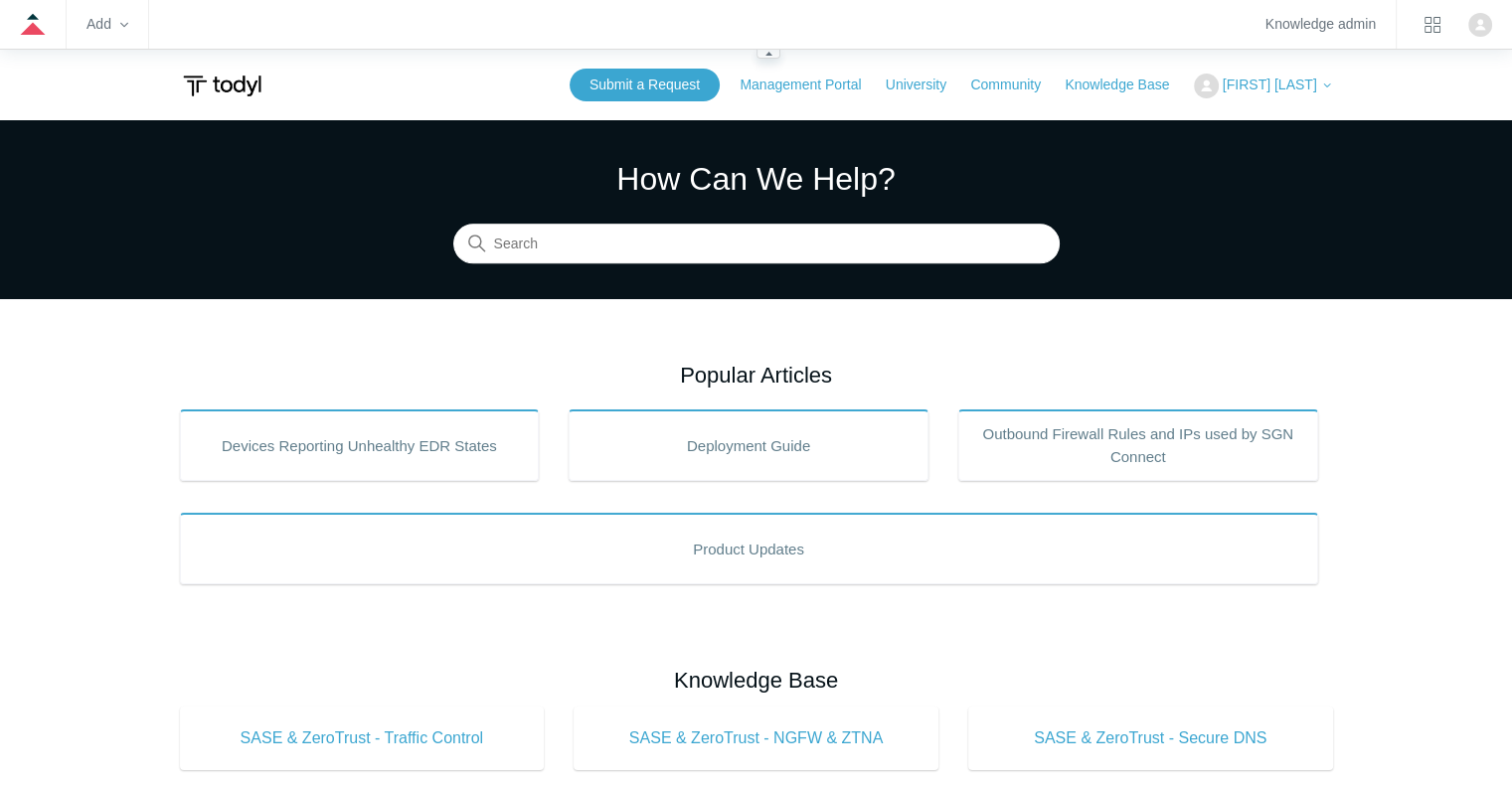 click on "Add   Knowledge admin" at bounding box center (756, 25) 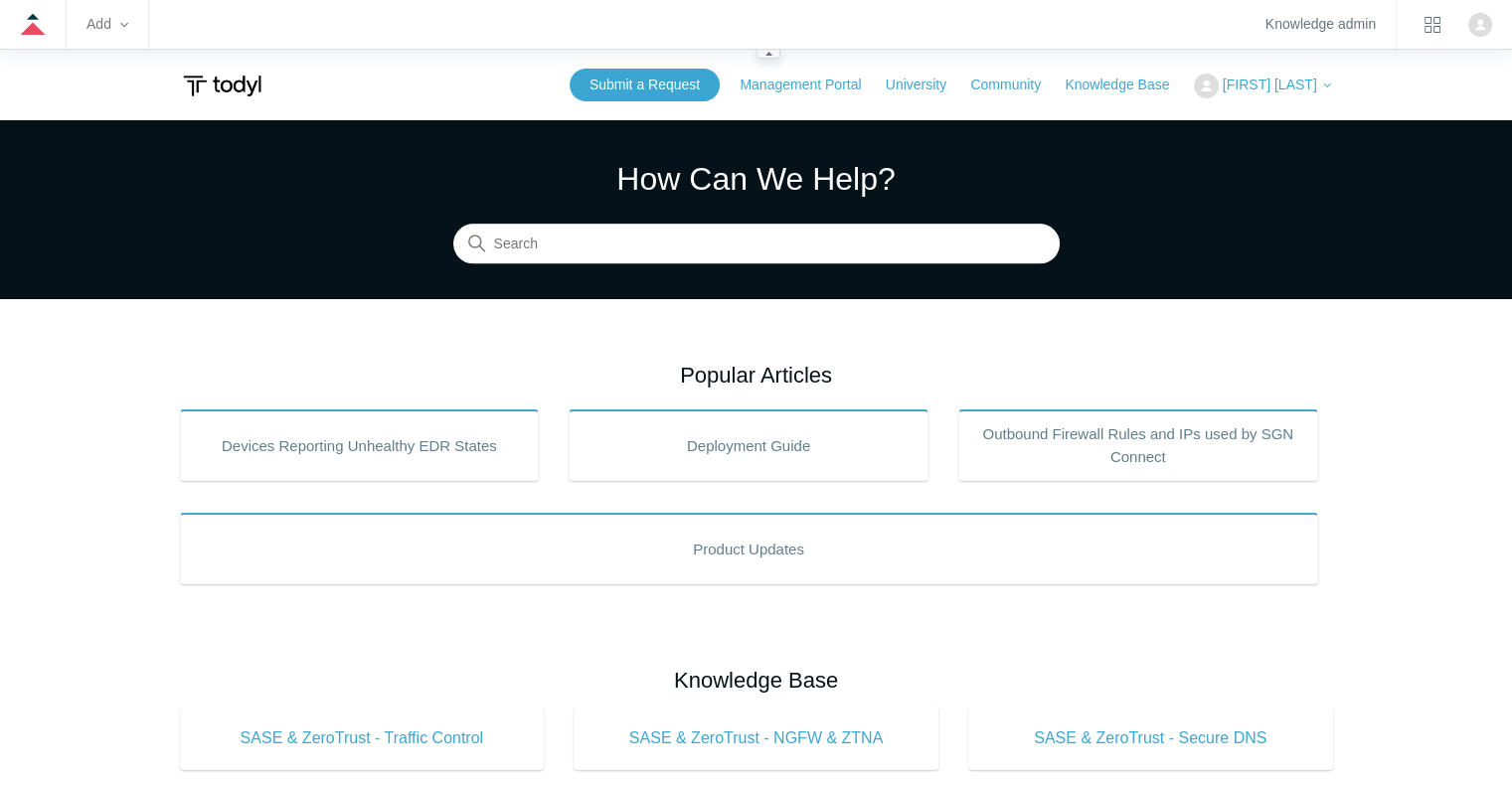 click 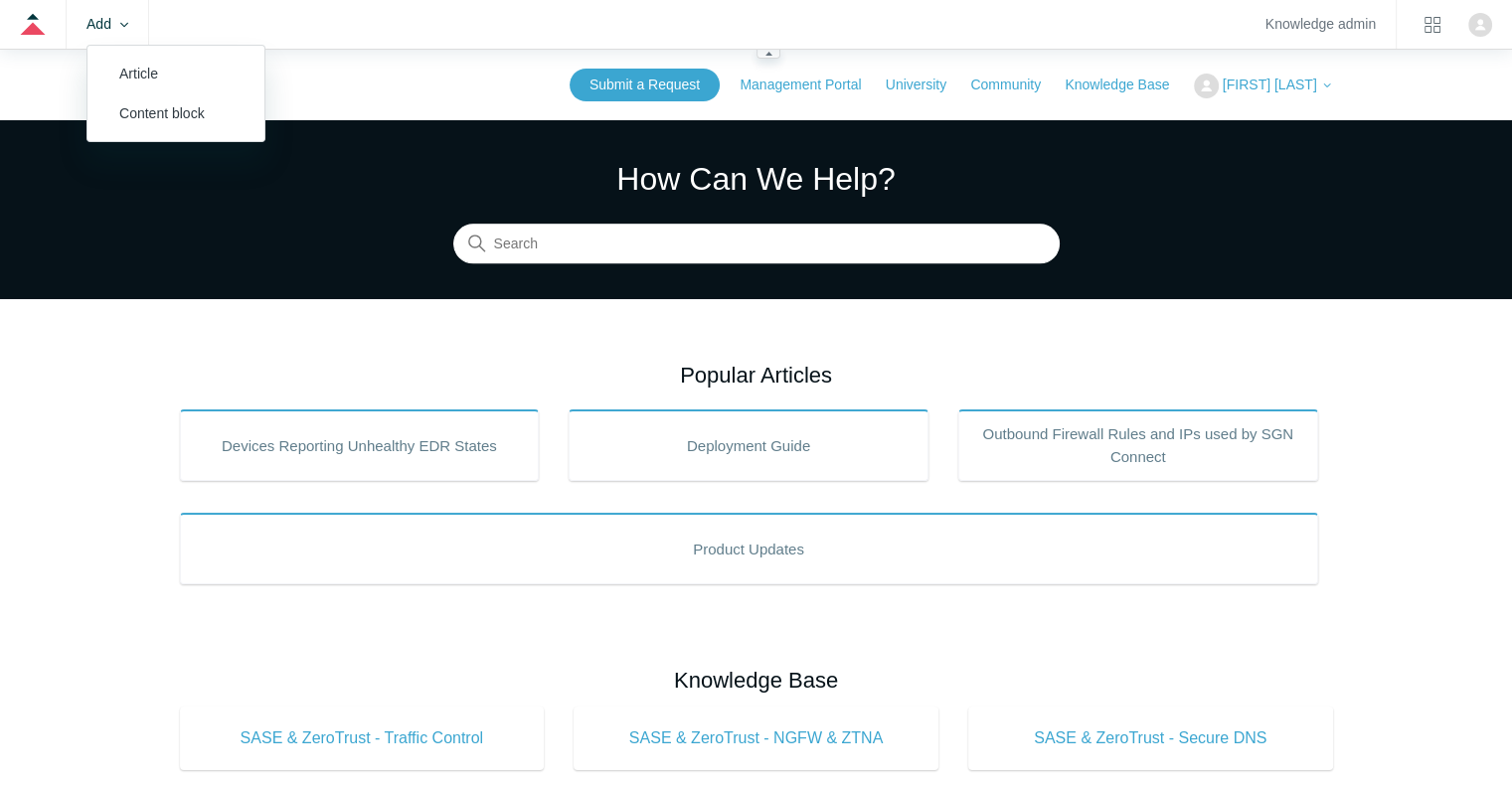 click on "Add   Article Content block Knowledge admin" at bounding box center (756, 25) 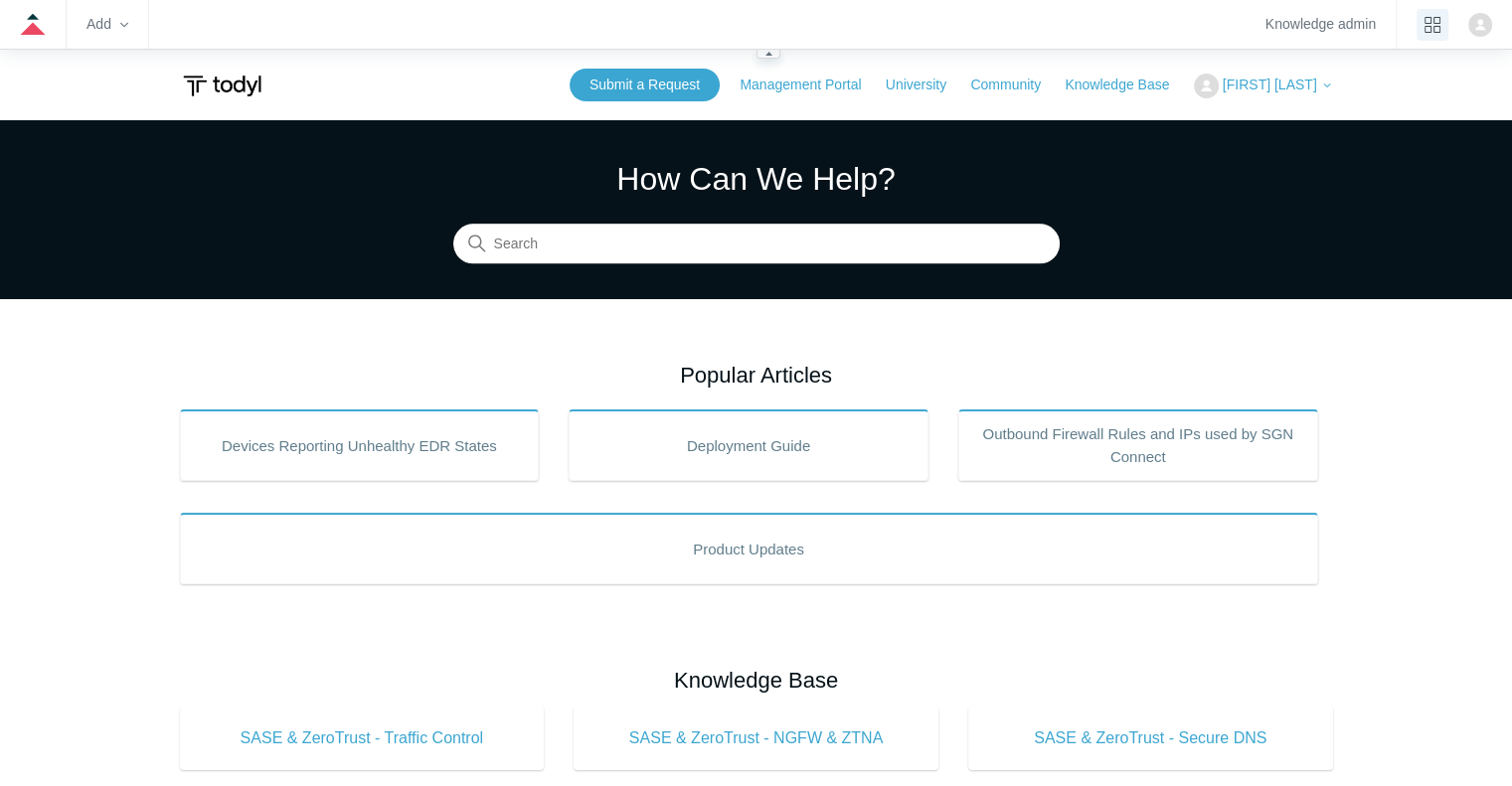 click at bounding box center (1432, 25) 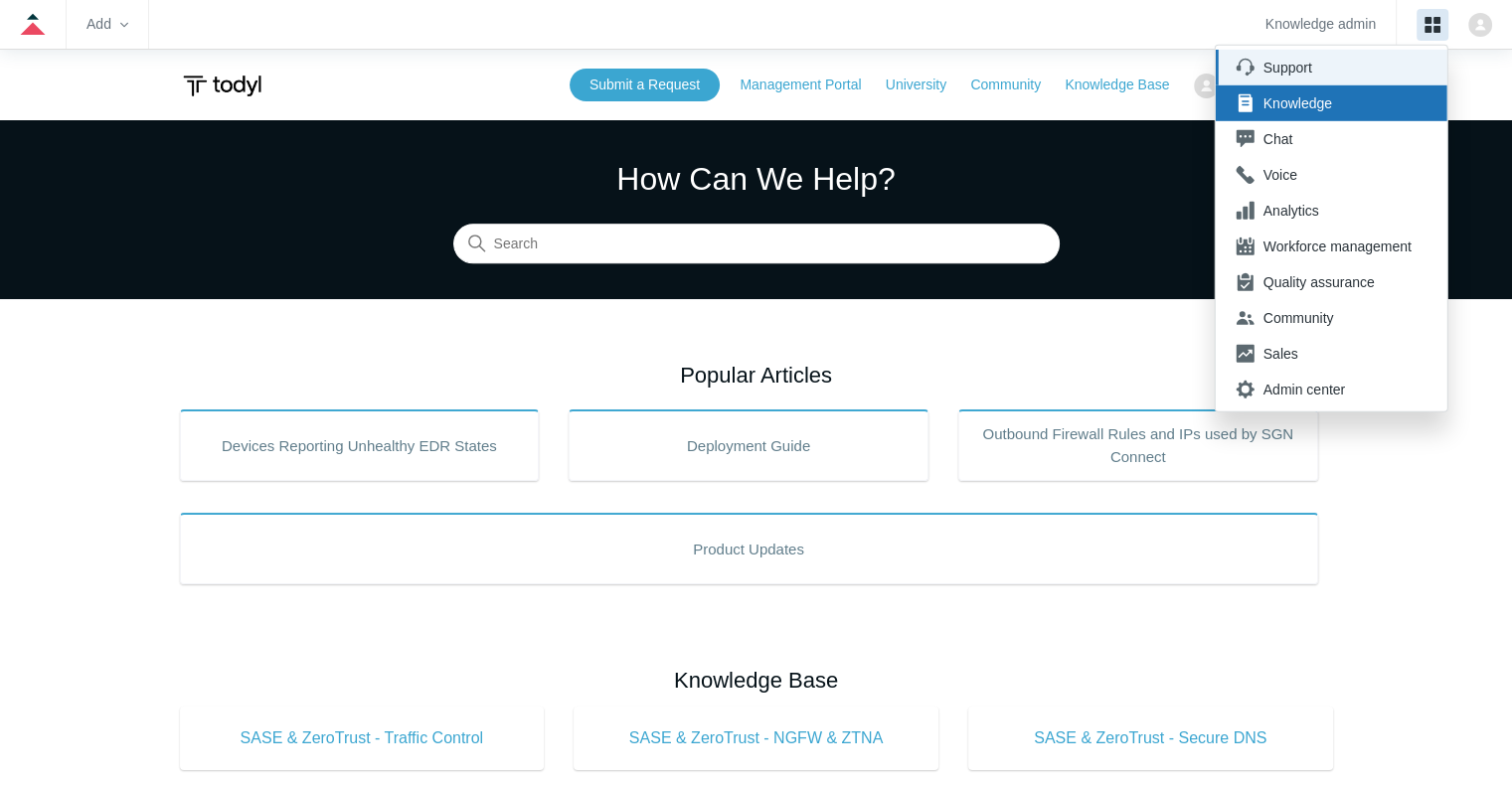 click on "Support" at bounding box center [1337, 68] 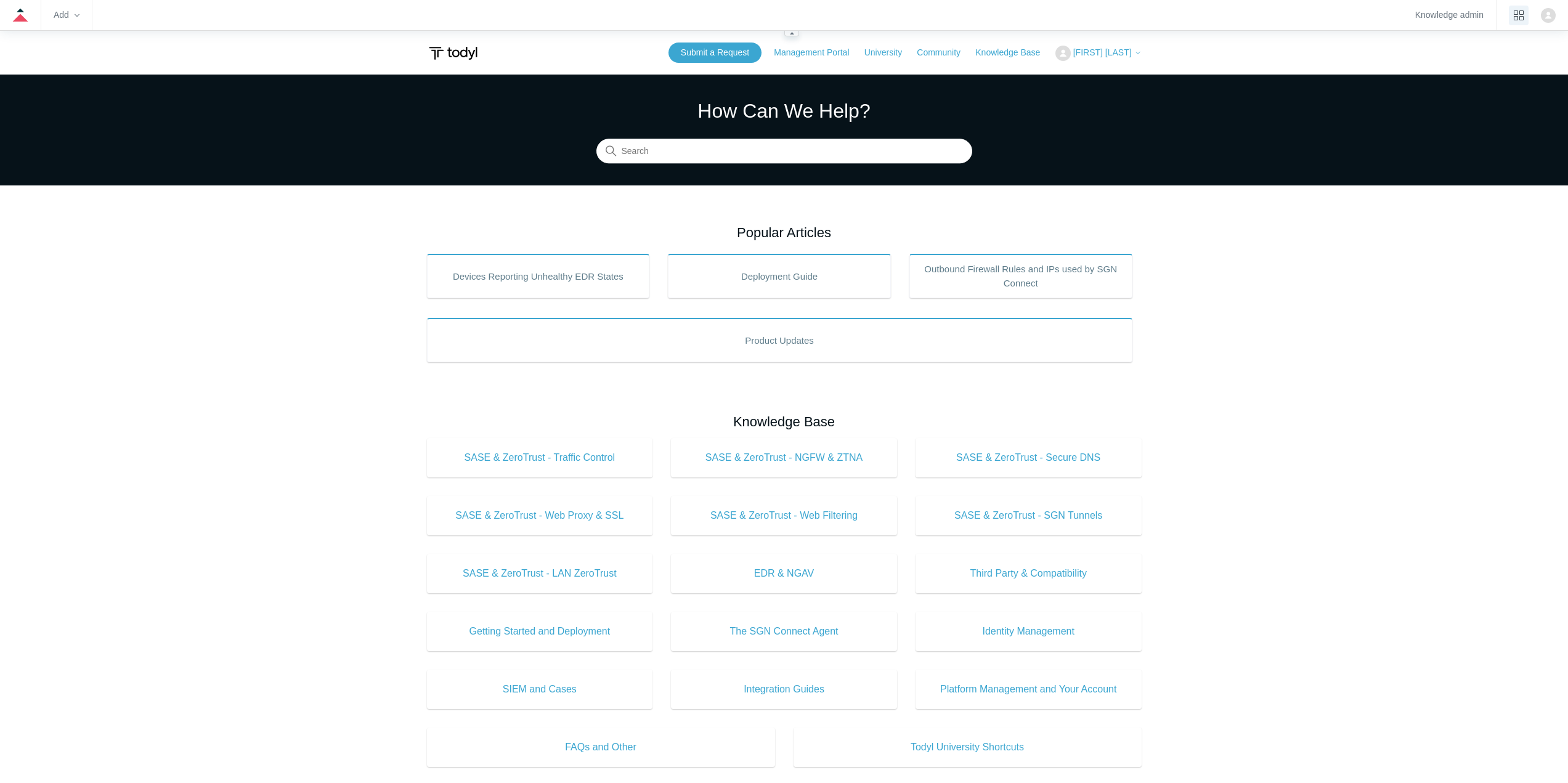 click at bounding box center [1519, 15] 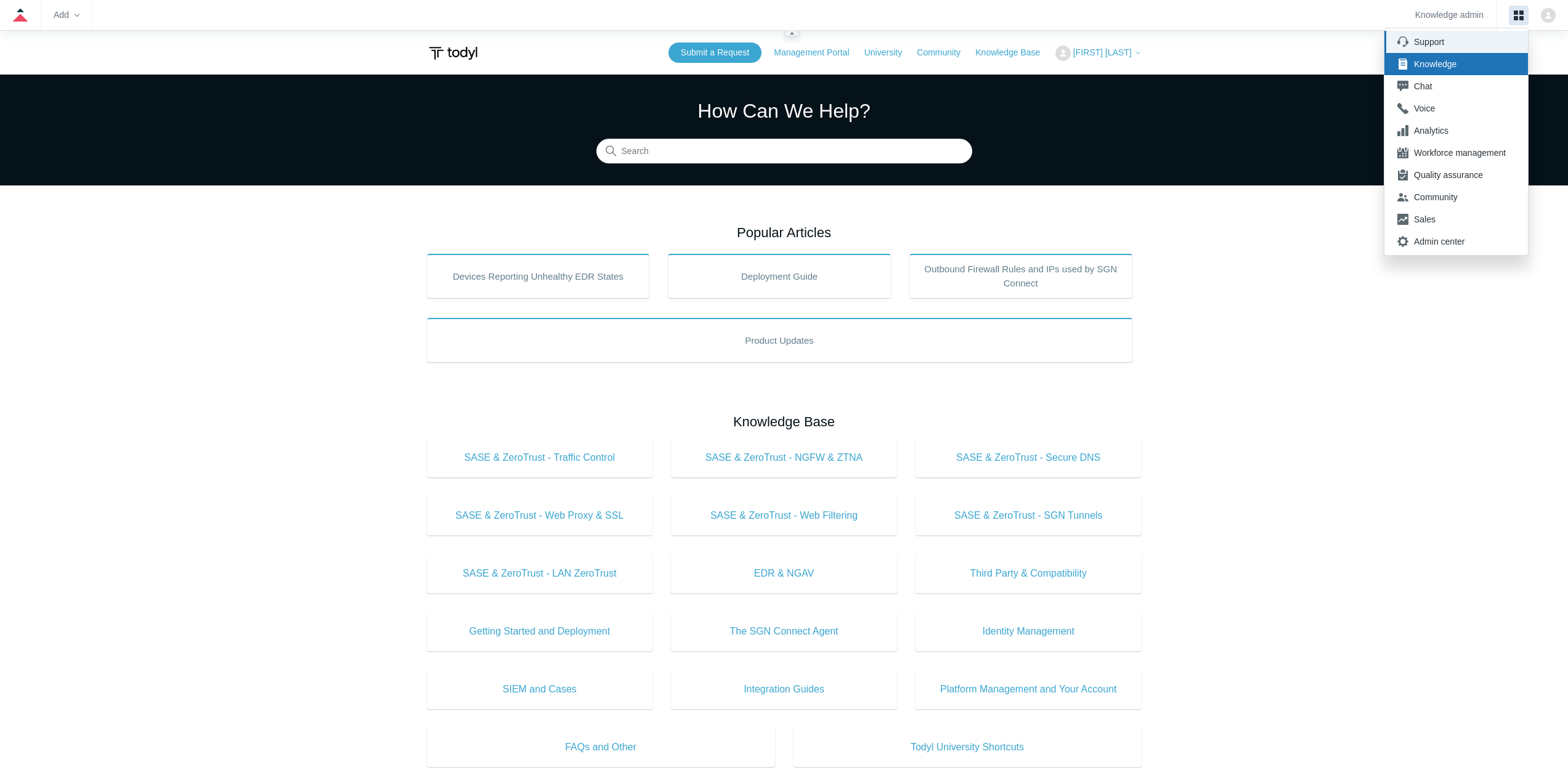 click on "Add   Knowledge admin" at bounding box center [784, 15] 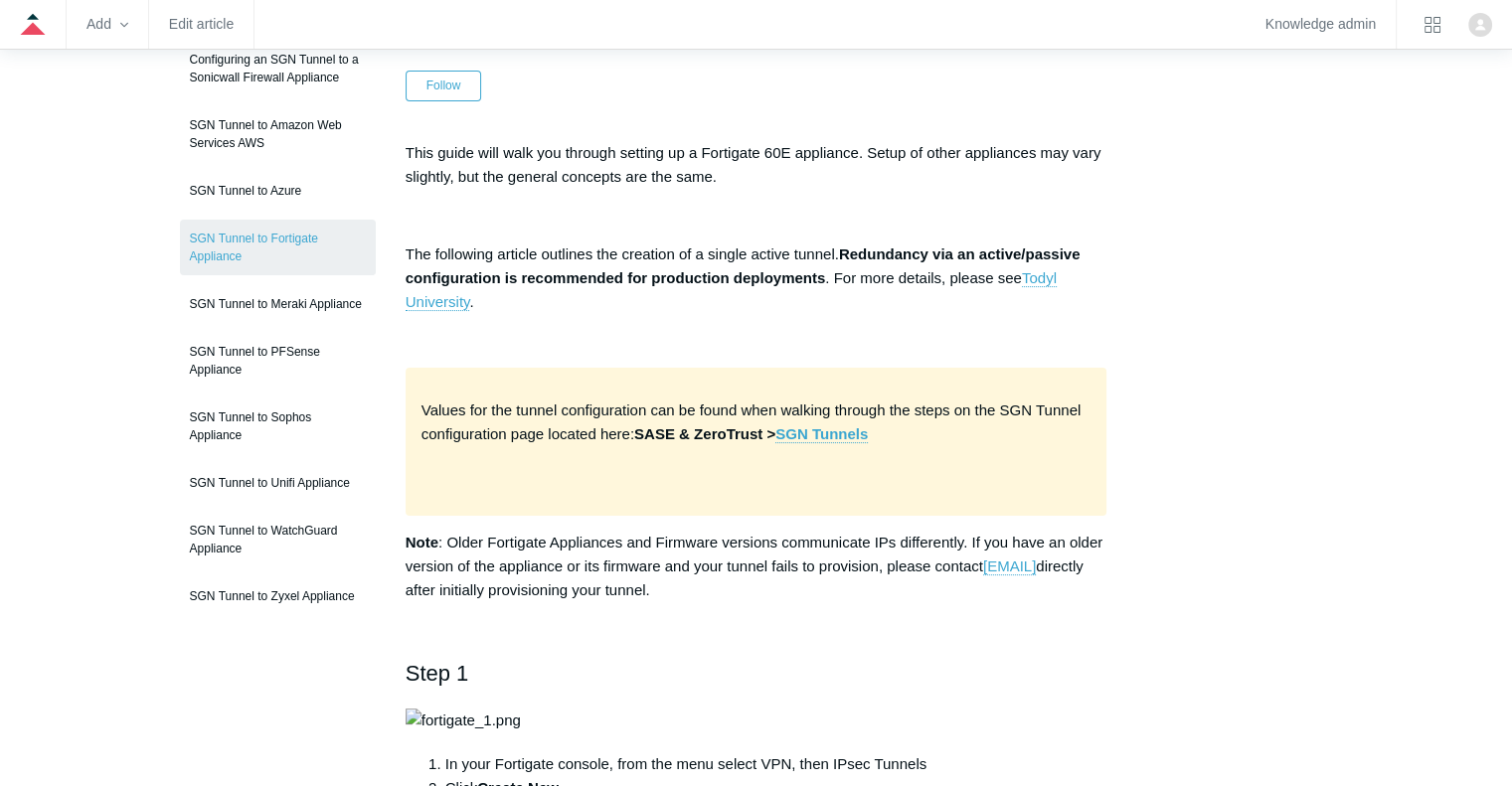 scroll, scrollTop: 199, scrollLeft: 0, axis: vertical 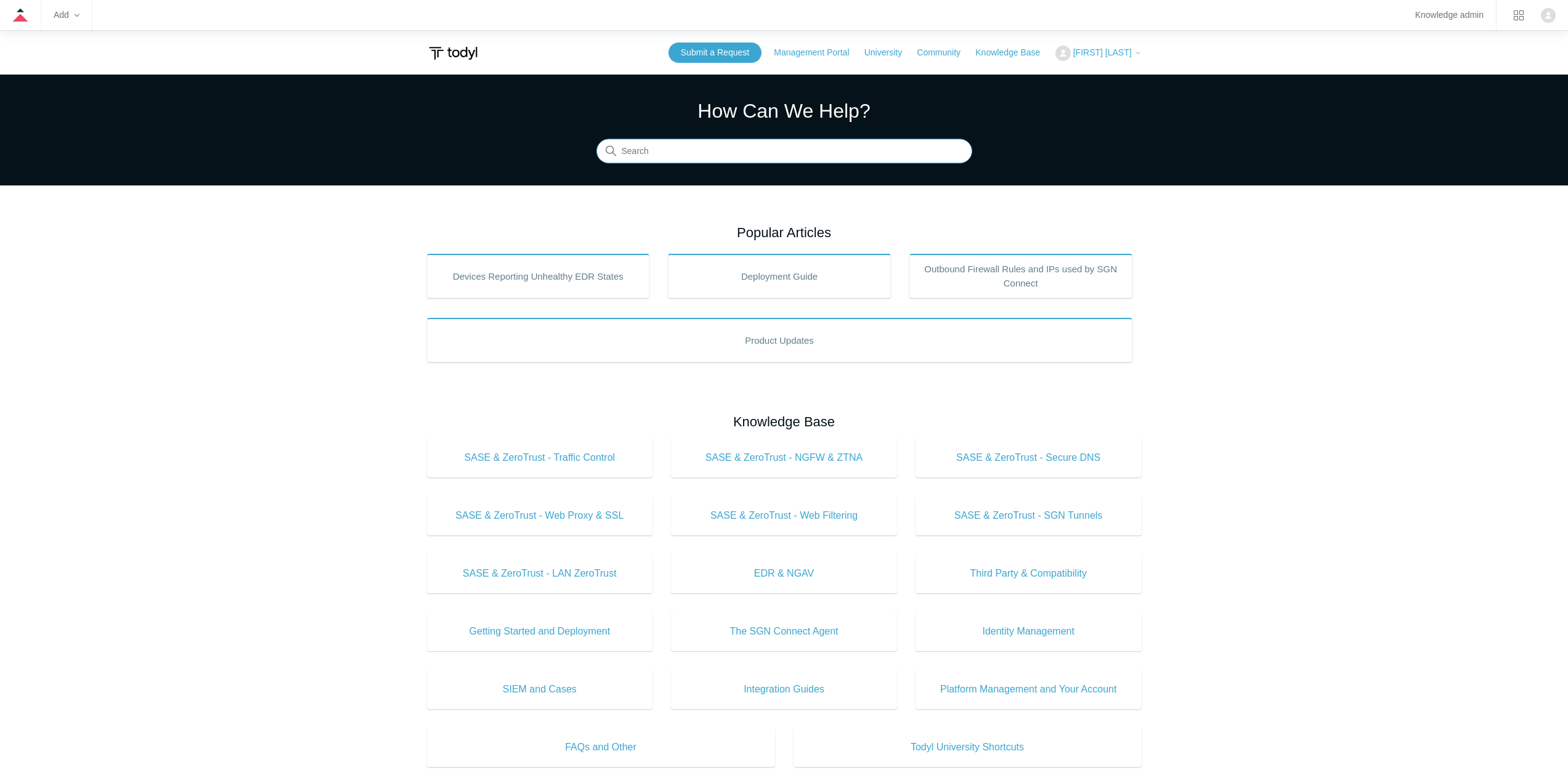 click at bounding box center [784, 152] 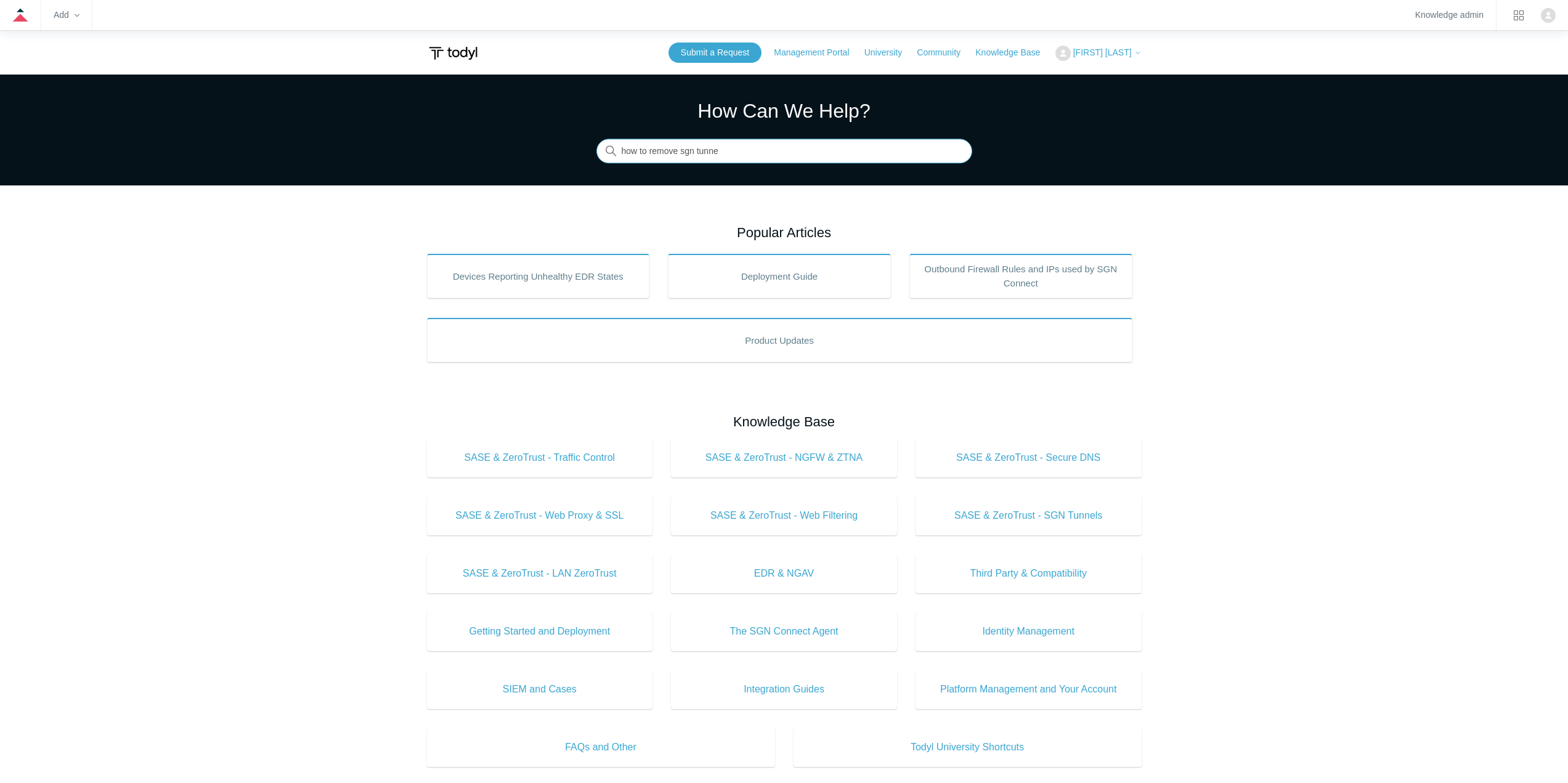type on "how to remove sgn tunnel" 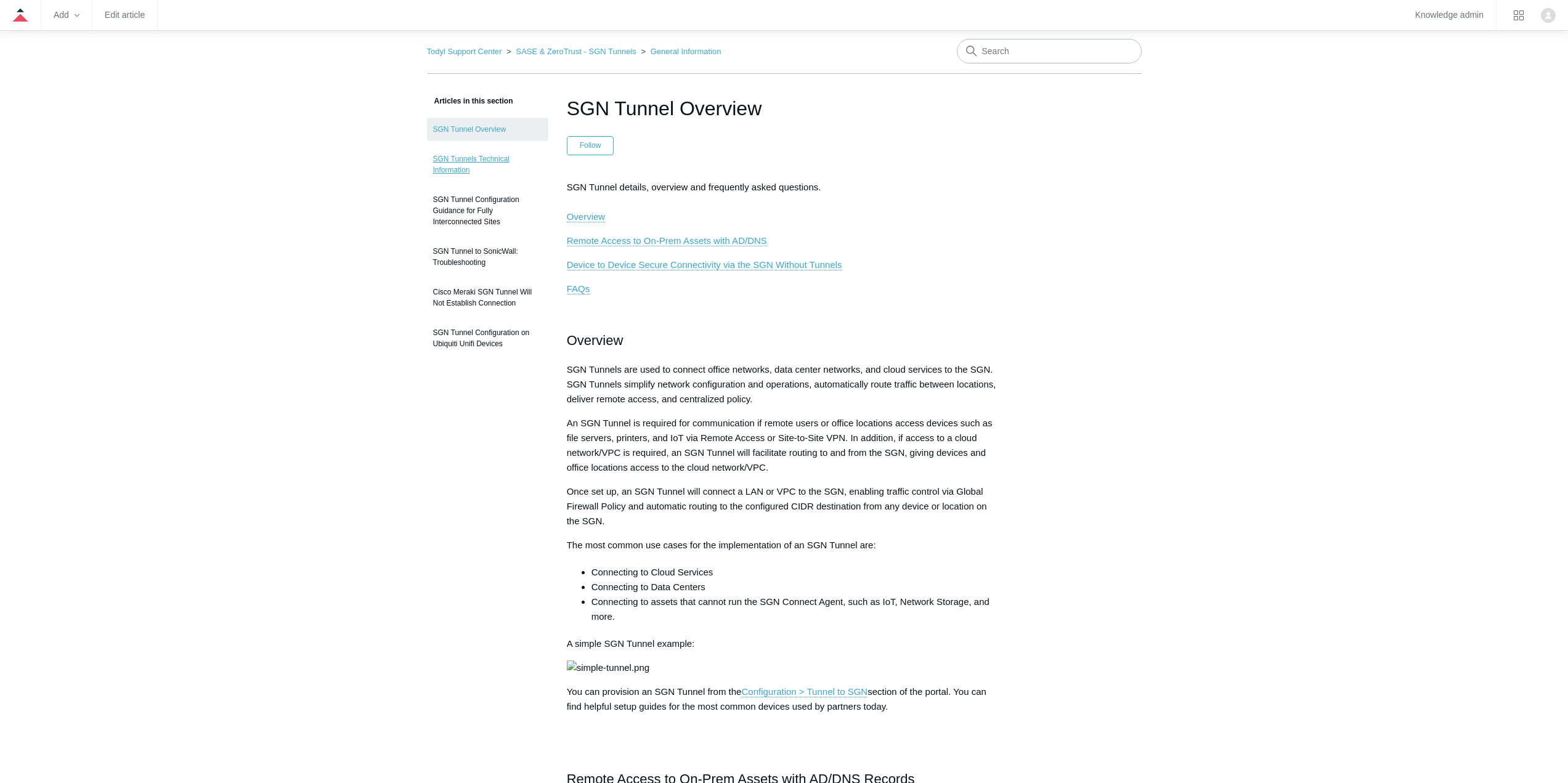 scroll, scrollTop: 0, scrollLeft: 0, axis: both 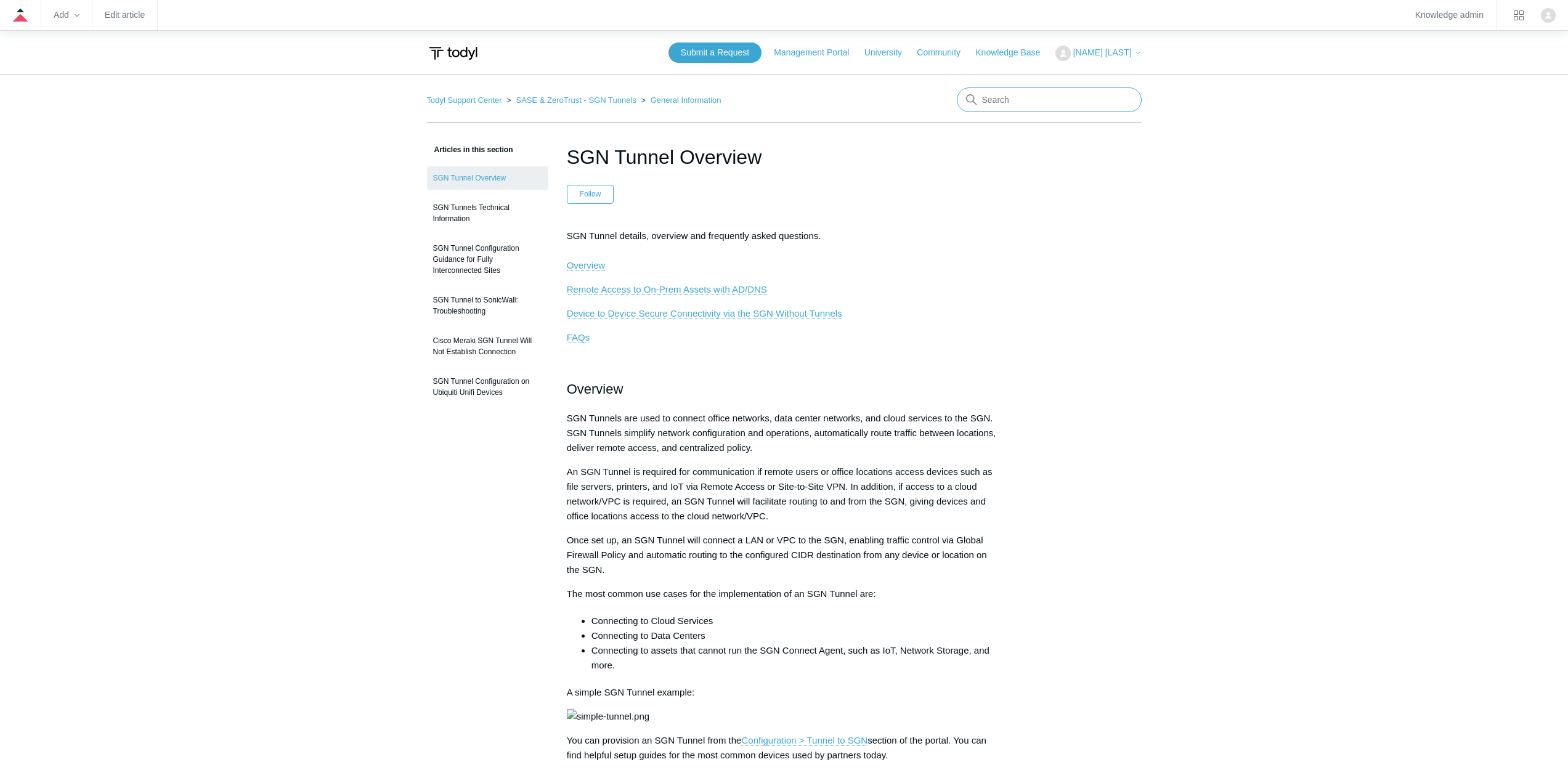click at bounding box center (1049, 100) 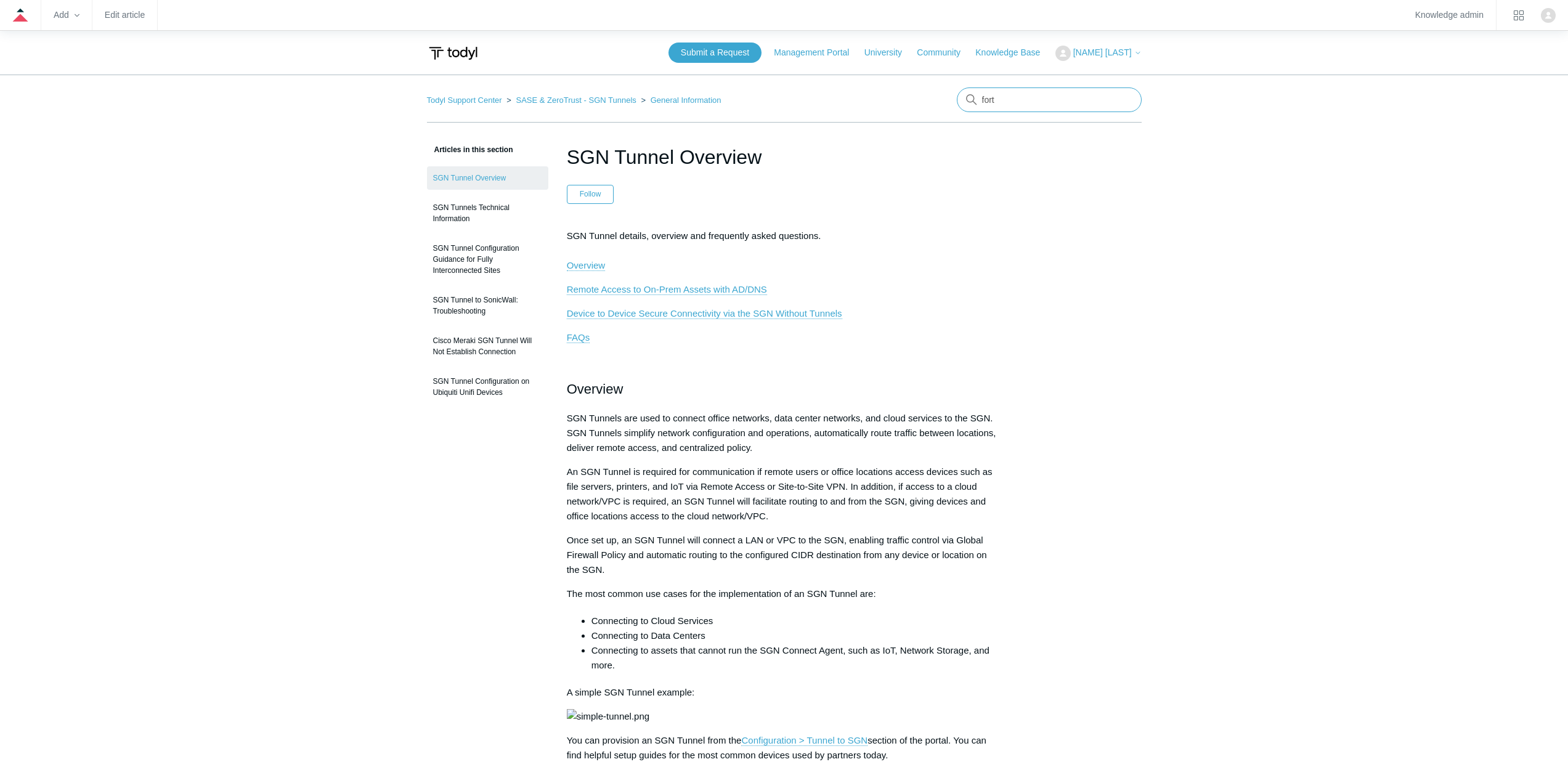 type on "fortigate" 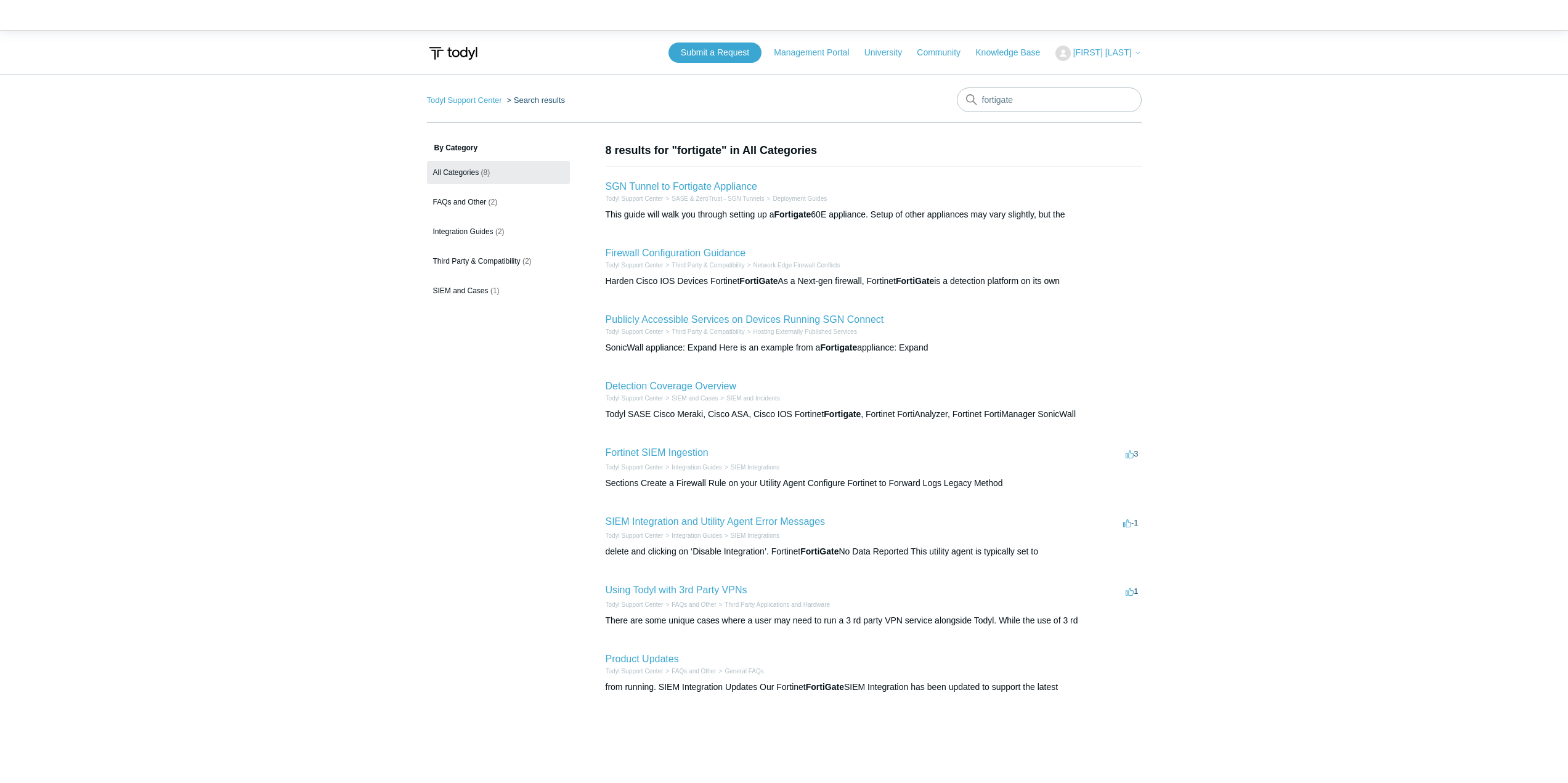 scroll, scrollTop: 0, scrollLeft: 0, axis: both 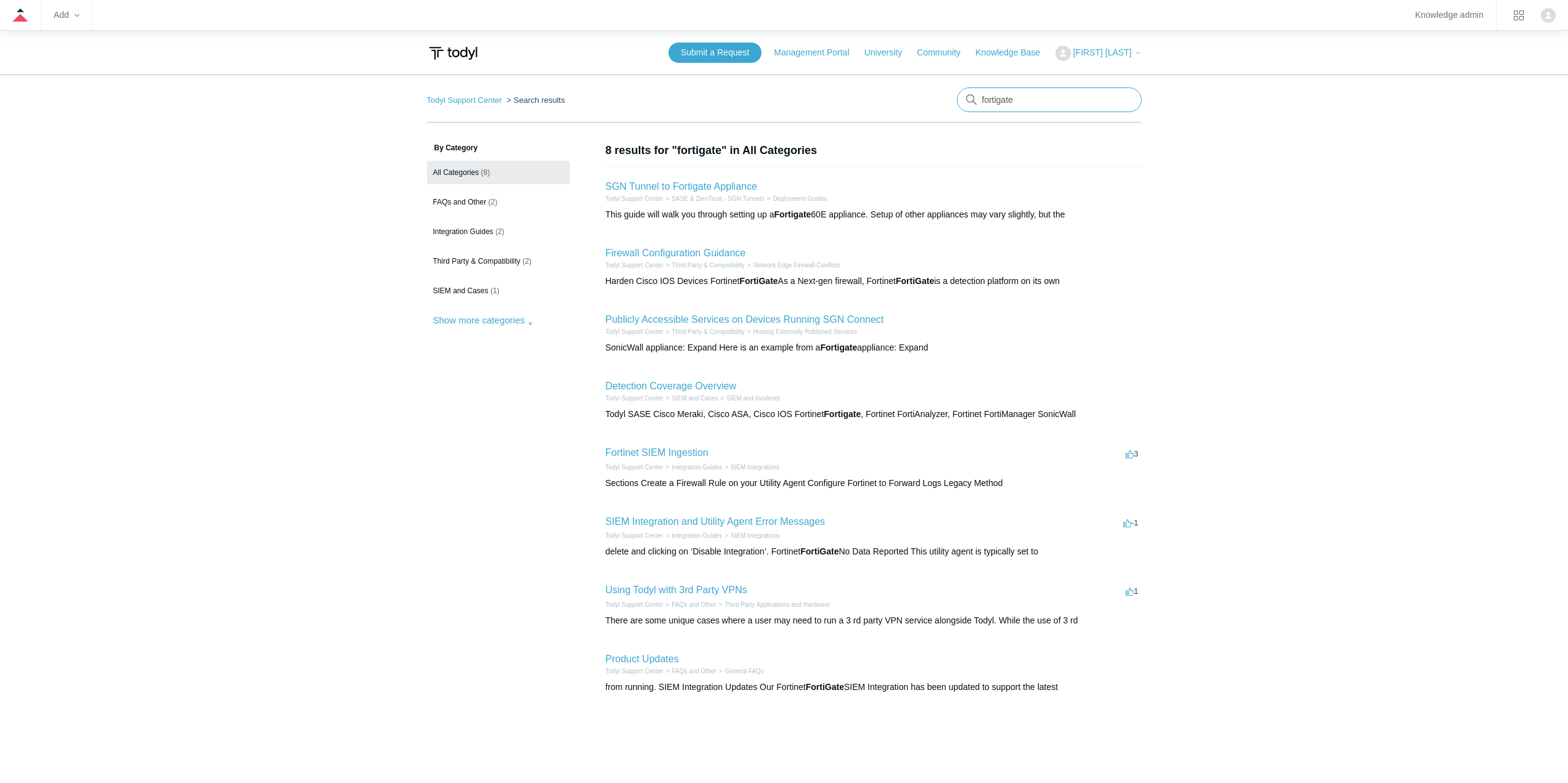 click on "fortigate" at bounding box center [1049, 100] 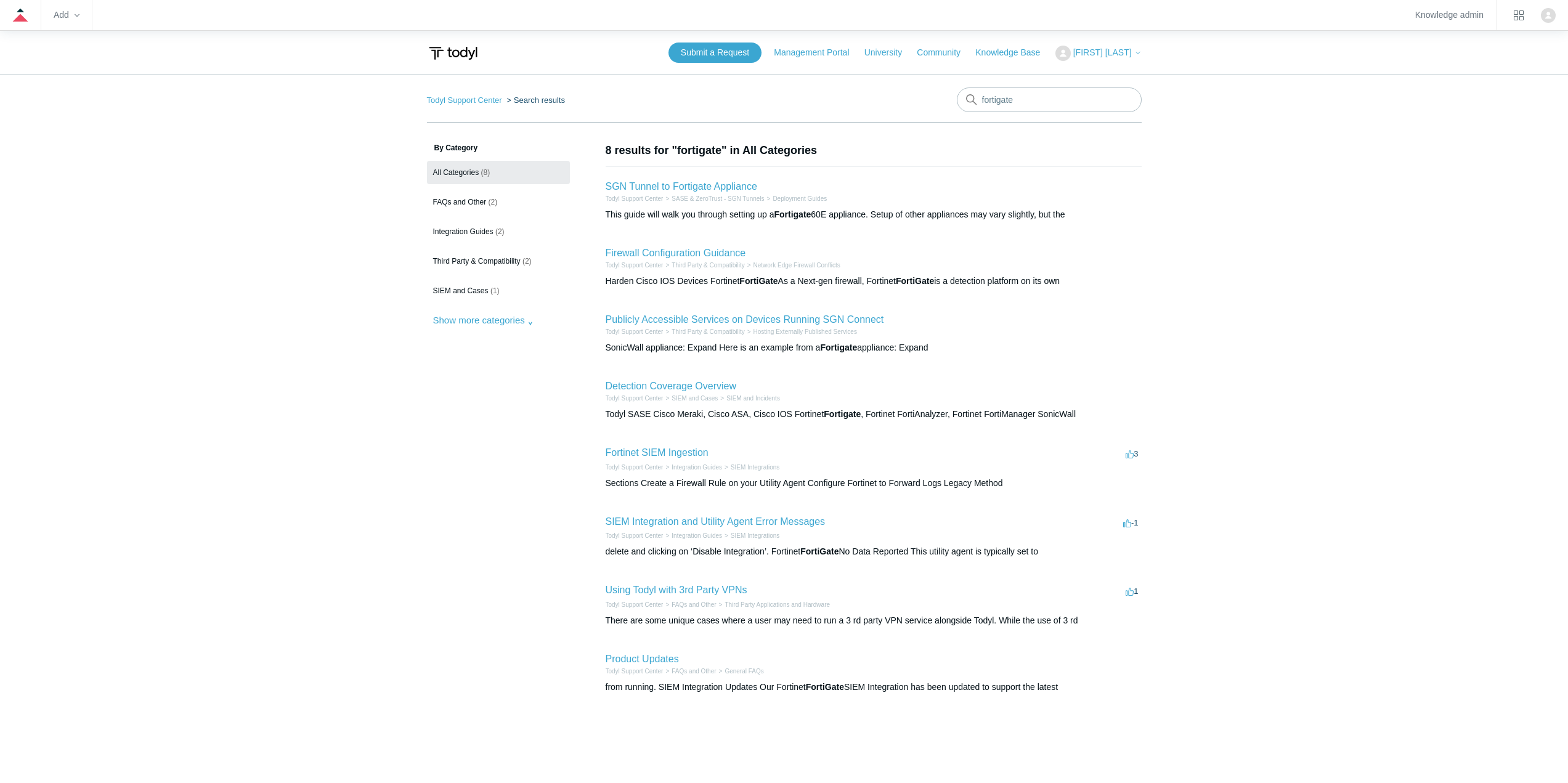 click on "SGN Tunnel to Fortigate Appliance
Todyl Support Center
SASE & ZeroTrust - SGN Tunnels
Deployment Guides
This guide will walk you through setting up a  Fortigate  60E appliance. Setup of other appliances may vary slightly, but the" at bounding box center (874, 200) 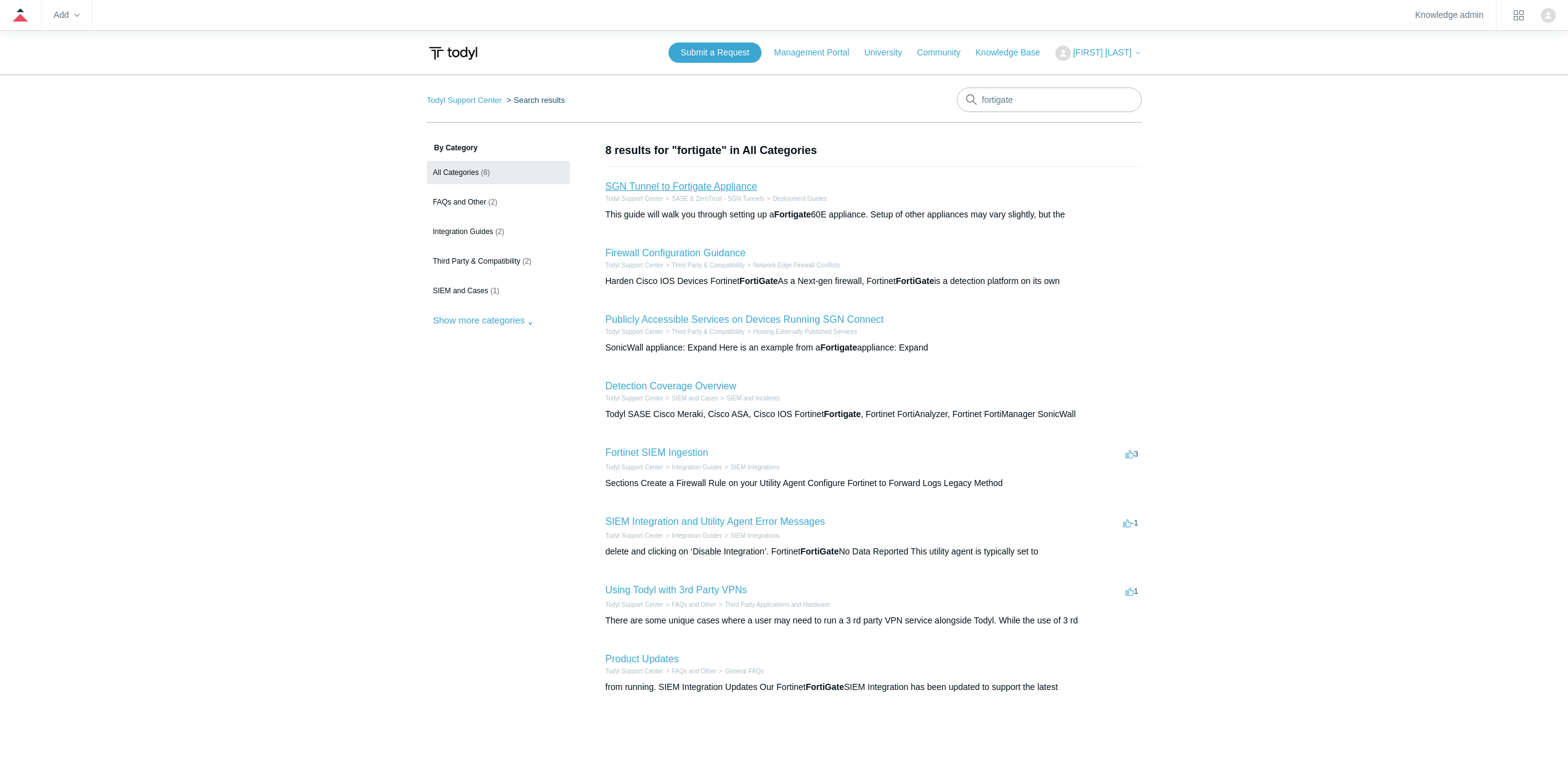 click on "SGN Tunnel to Fortigate Appliance" at bounding box center [681, 186] 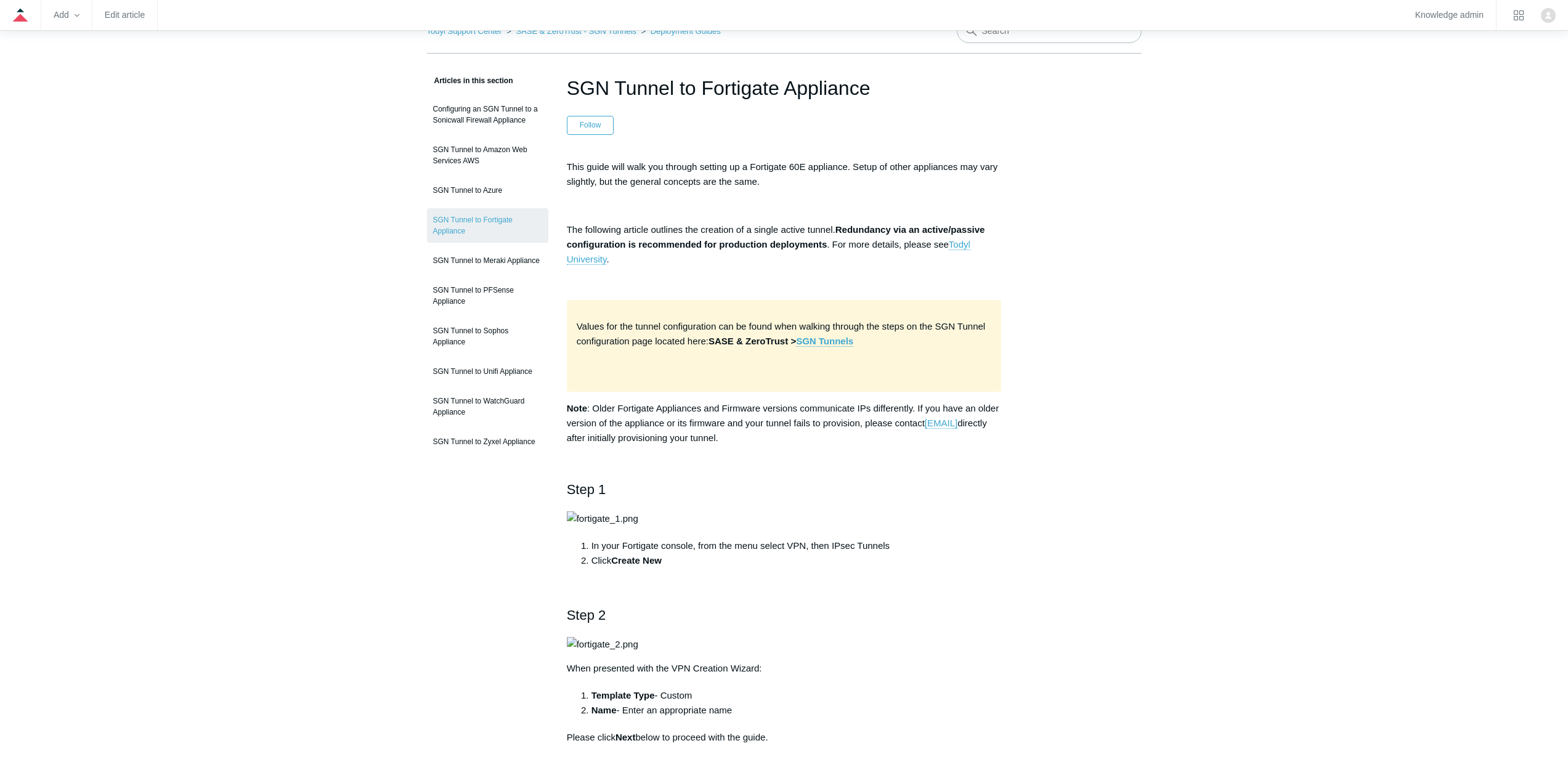scroll, scrollTop: 0, scrollLeft: 0, axis: both 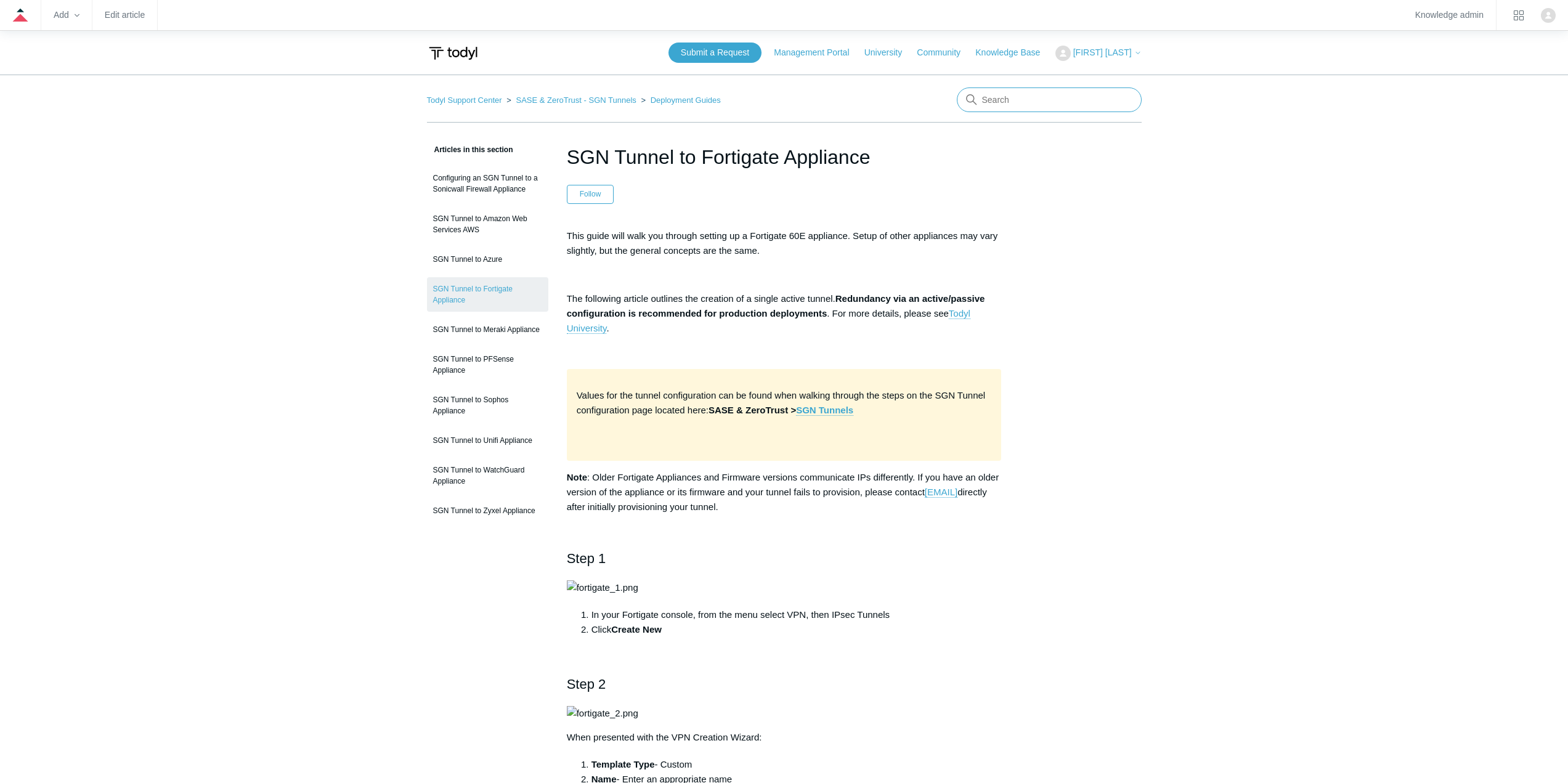 click at bounding box center (1049, 100) 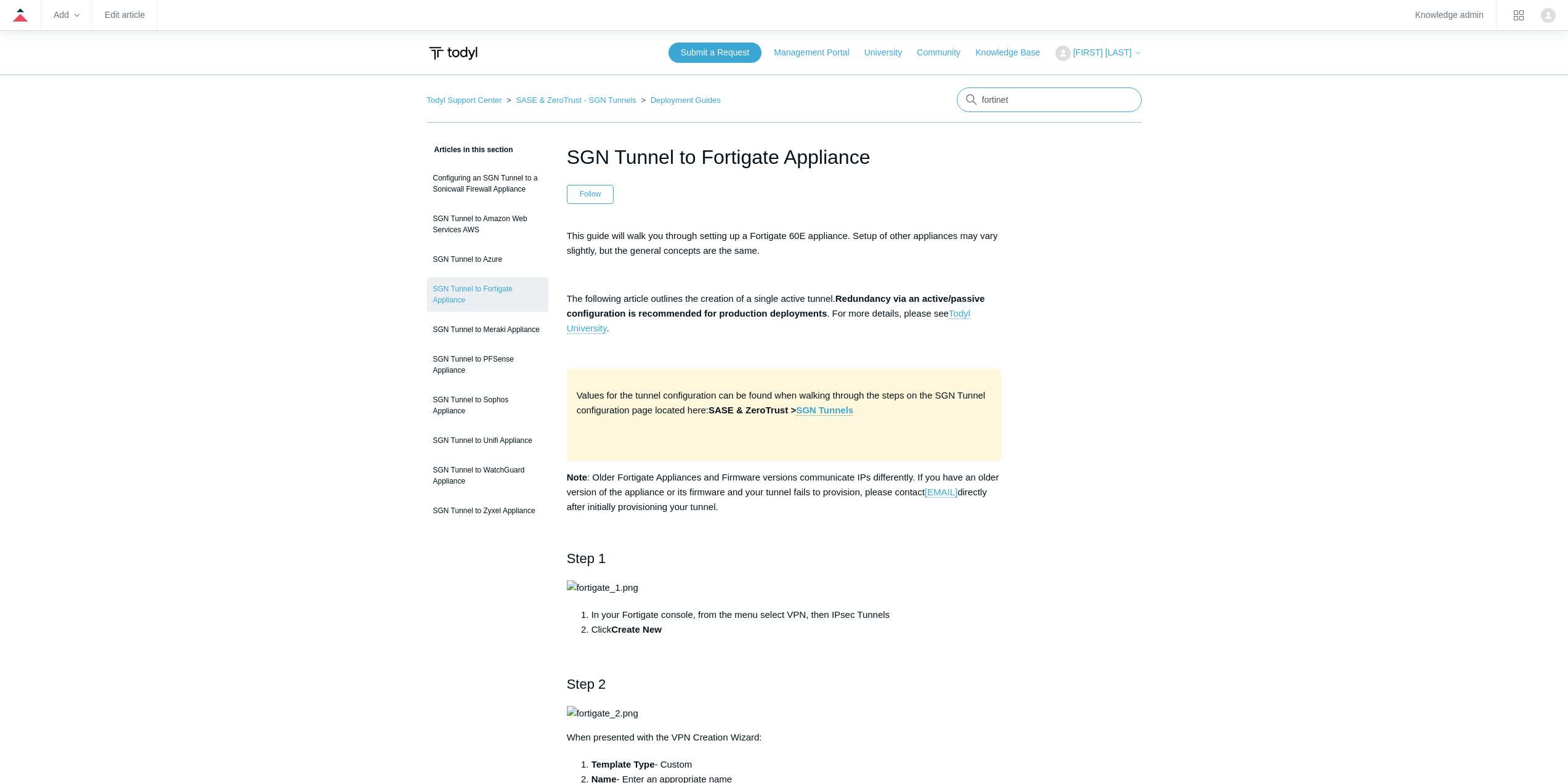 type on "fortinet" 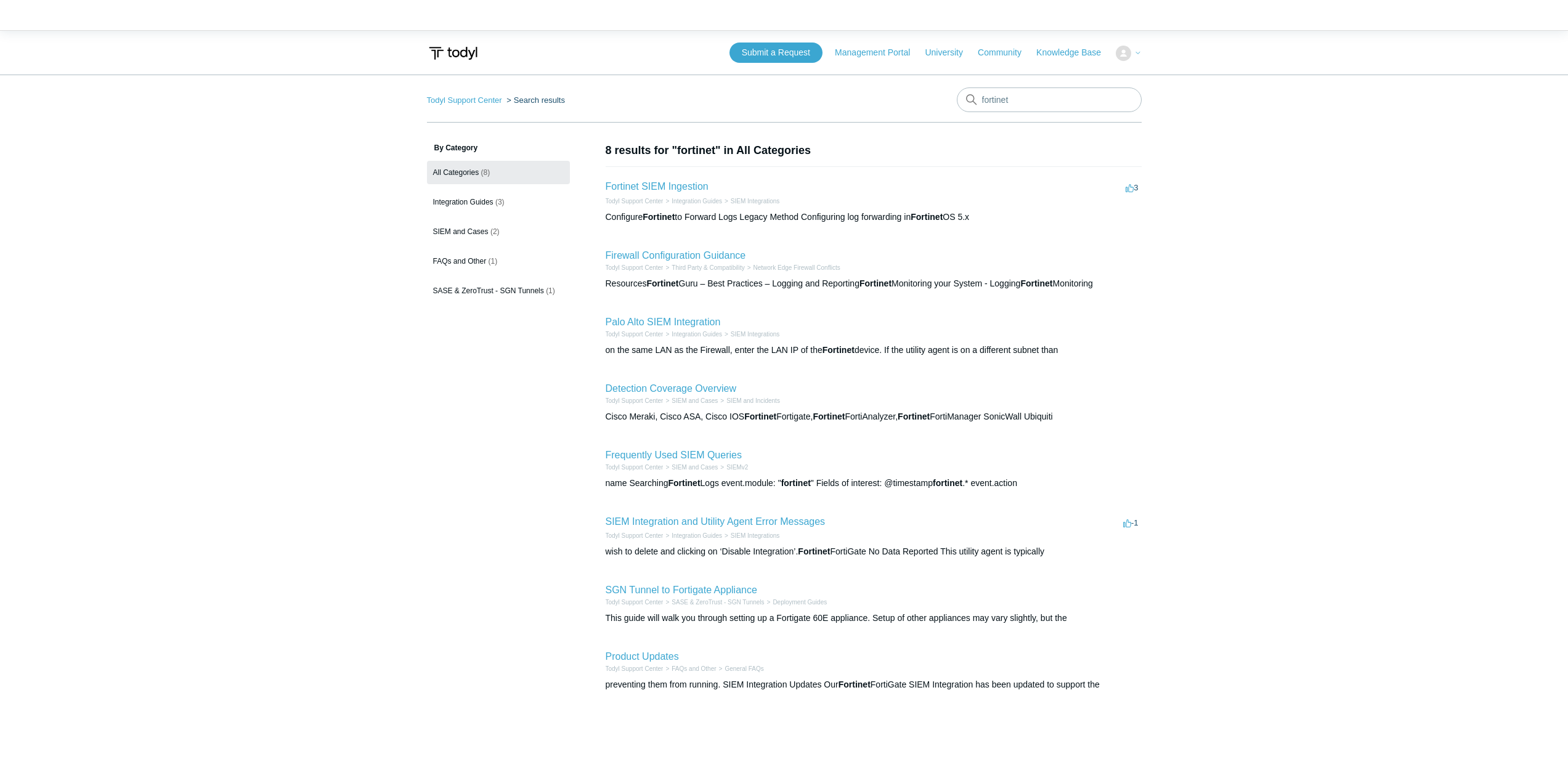 scroll, scrollTop: 0, scrollLeft: 0, axis: both 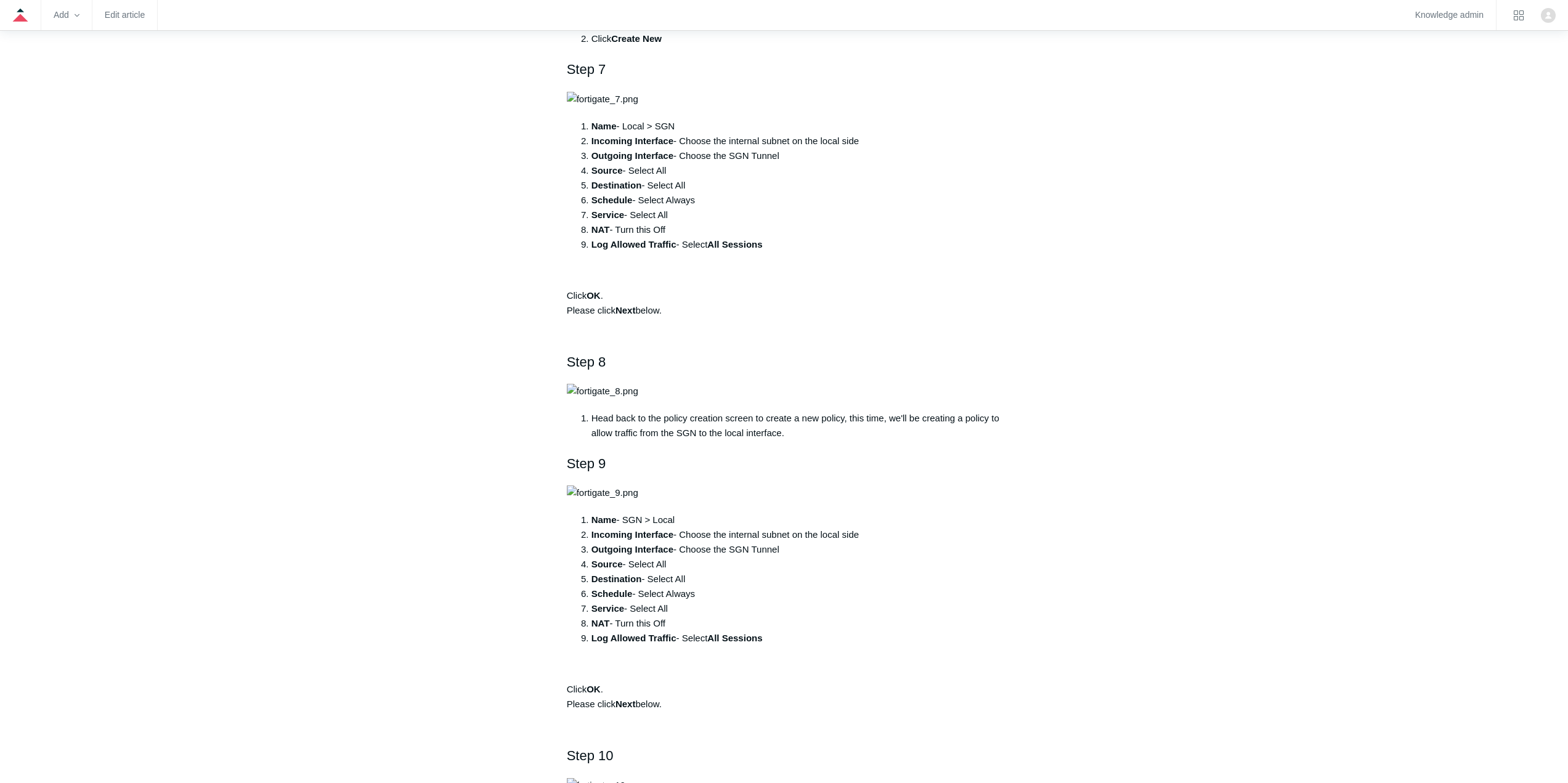 click on "Todyl Support Center
SASE & ZeroTrust - SGN Tunnels
Deployment Guides
Articles in this section
Configuring an SGN Tunnel to a Sonicwall Firewall Appliance
SGN Tunnel to Amazon Web Services AWS
SGN Tunnel to Azure
SGN Tunnel to Fortigate Appliance
SGN Tunnel to Meraki Appliance" at bounding box center (784, -94) 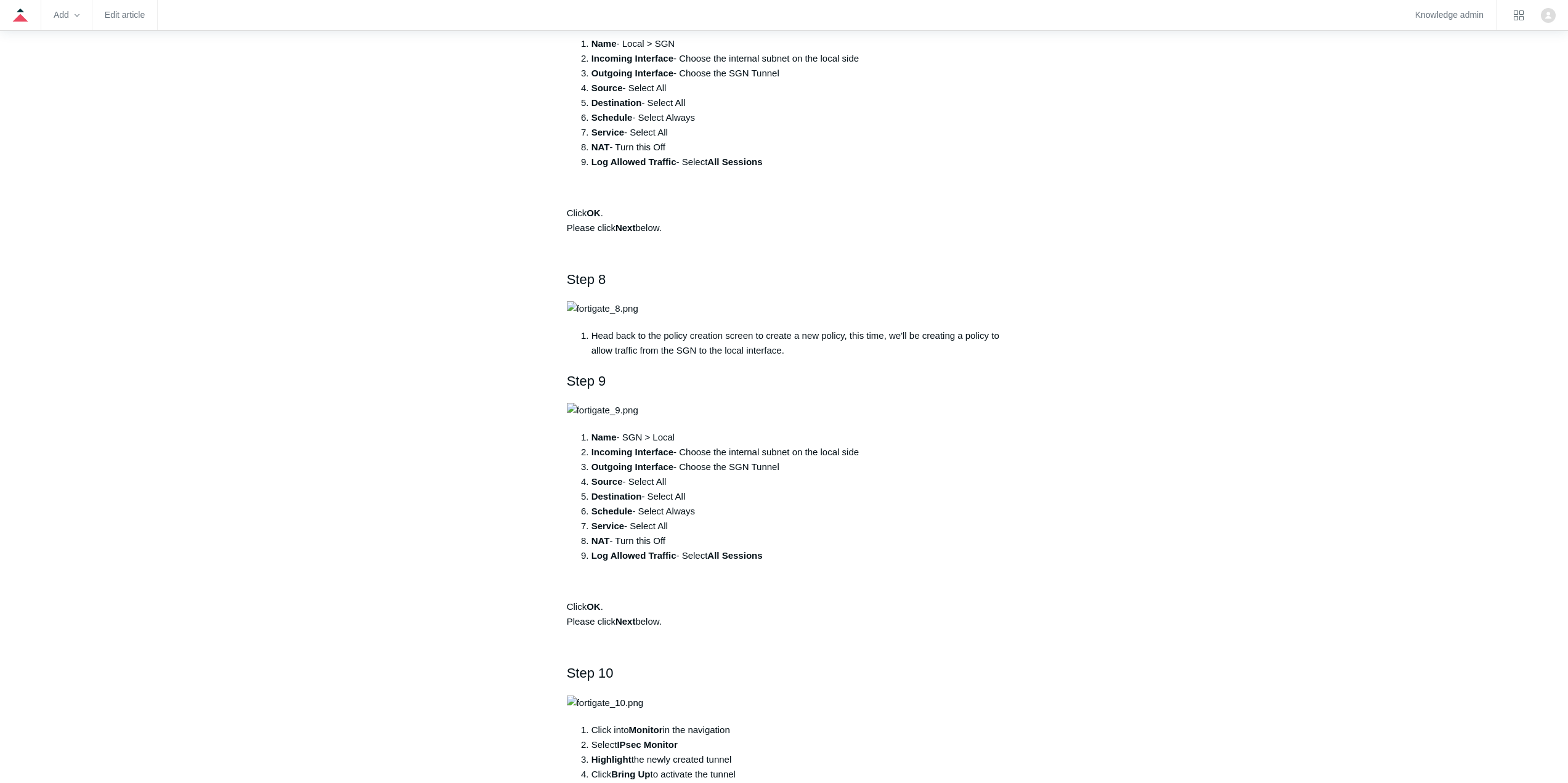 scroll, scrollTop: 1602, scrollLeft: 0, axis: vertical 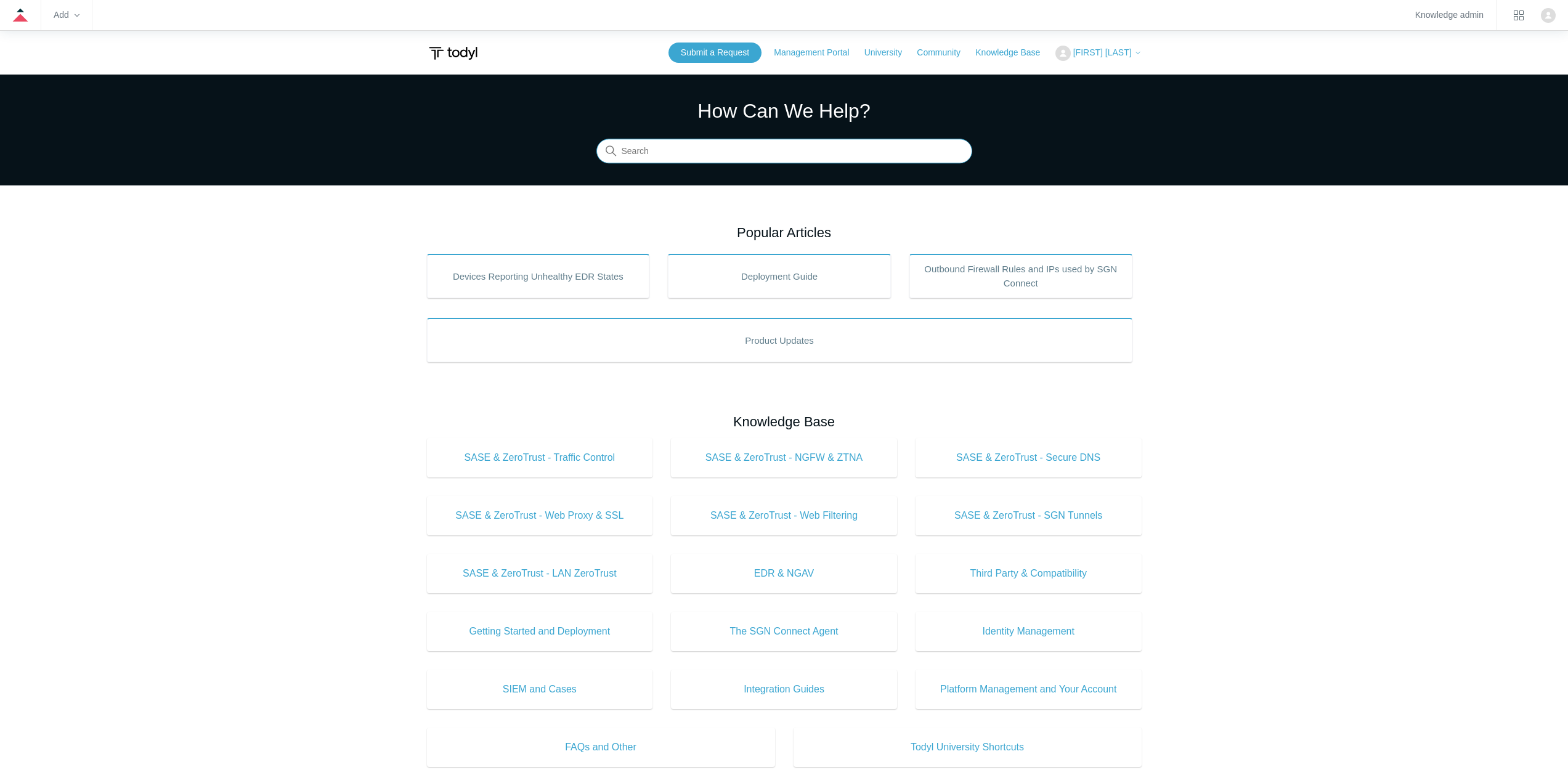 click at bounding box center (784, 152) 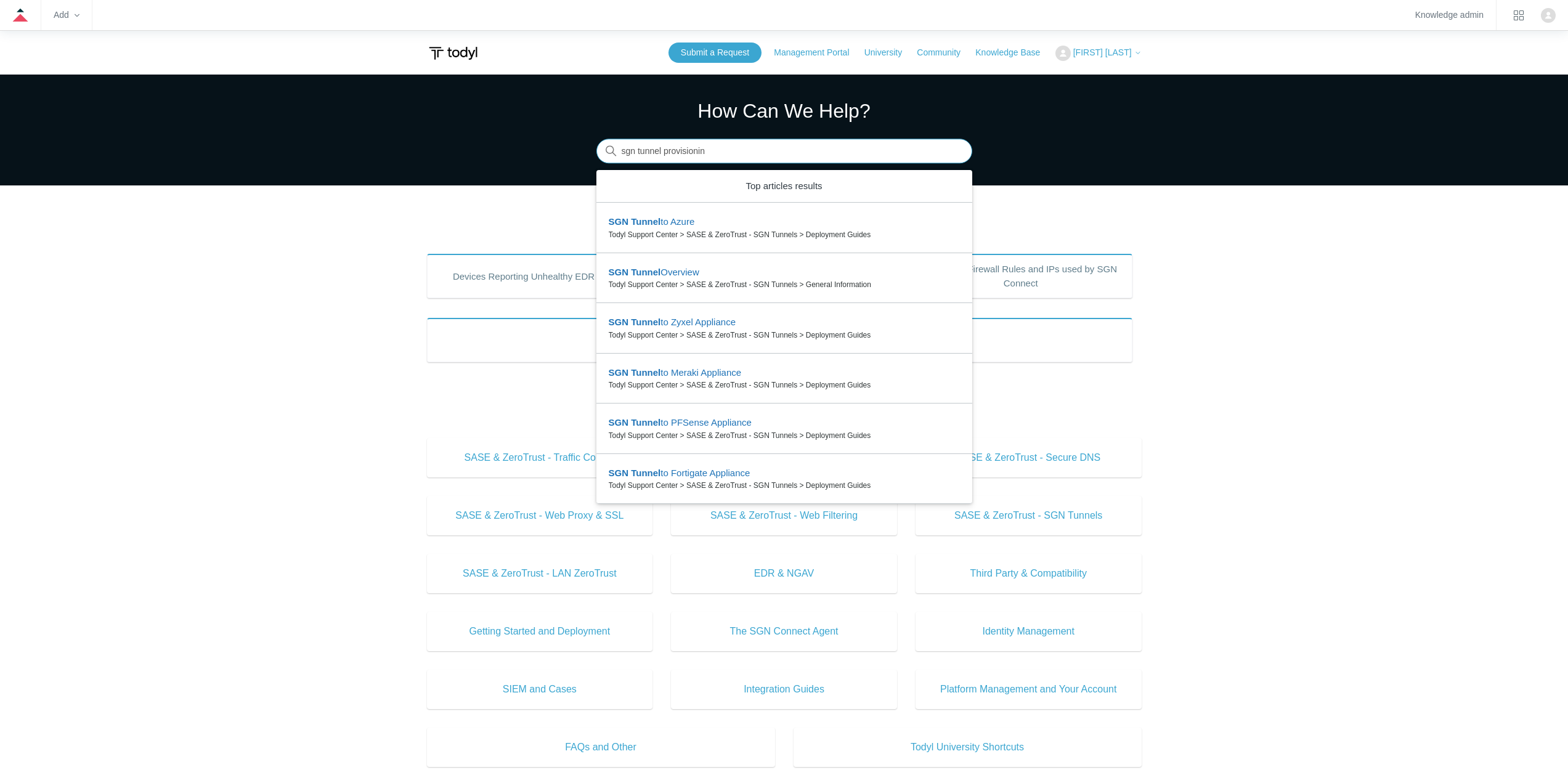 type on "sgn tunnel provisioning" 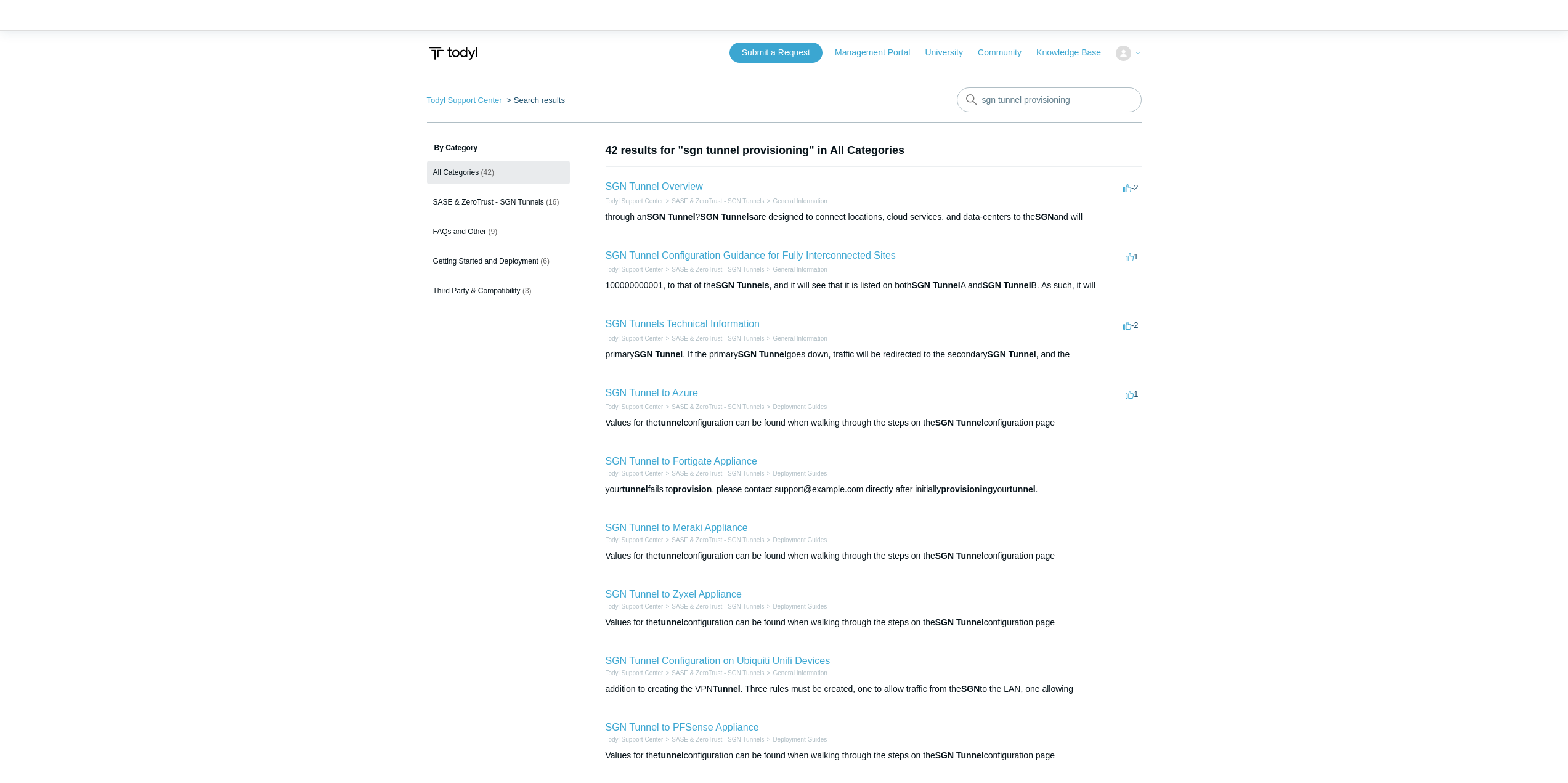 scroll, scrollTop: 0, scrollLeft: 0, axis: both 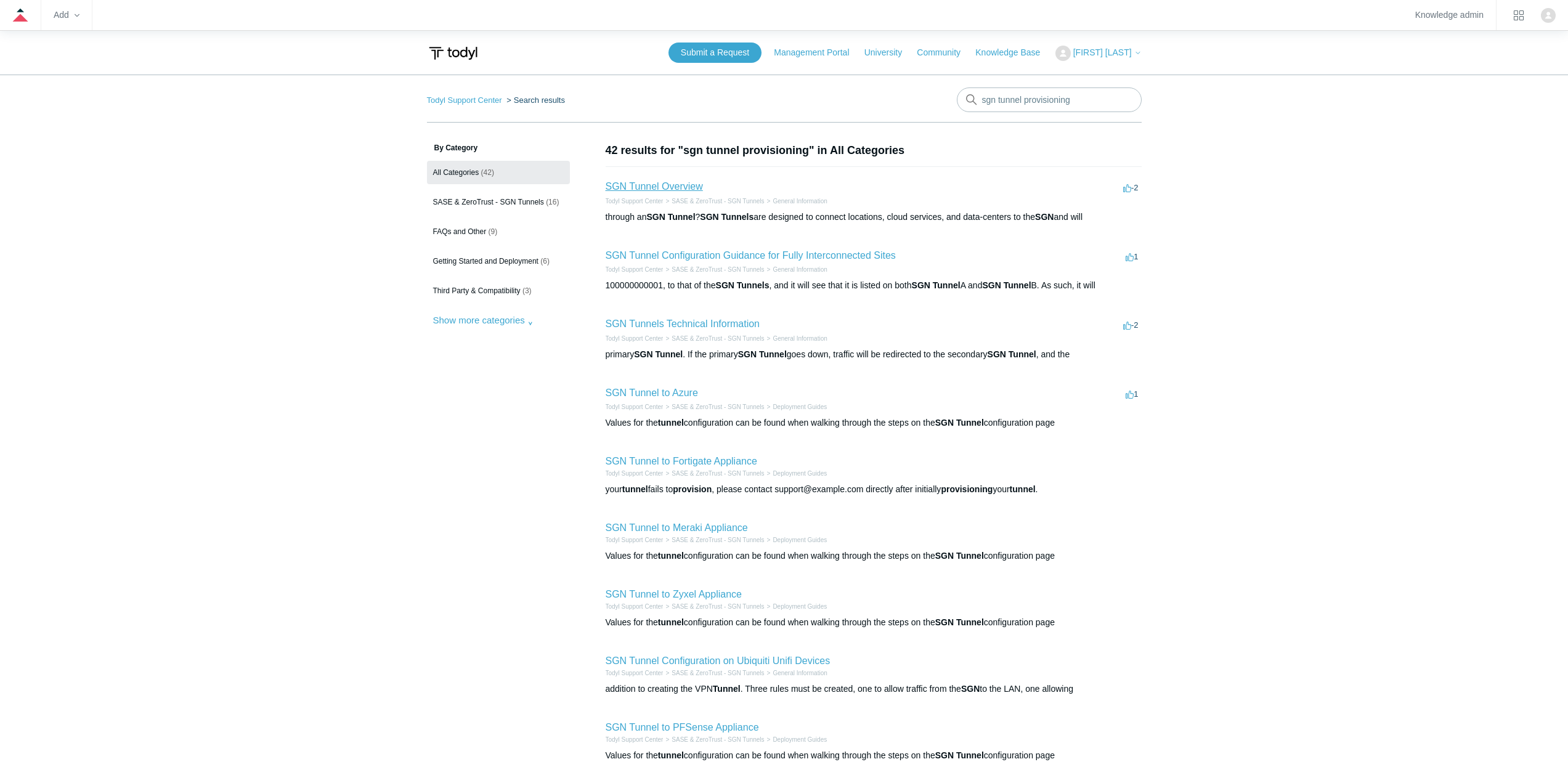 click on "SGN Tunnel Overview" at bounding box center [654, 186] 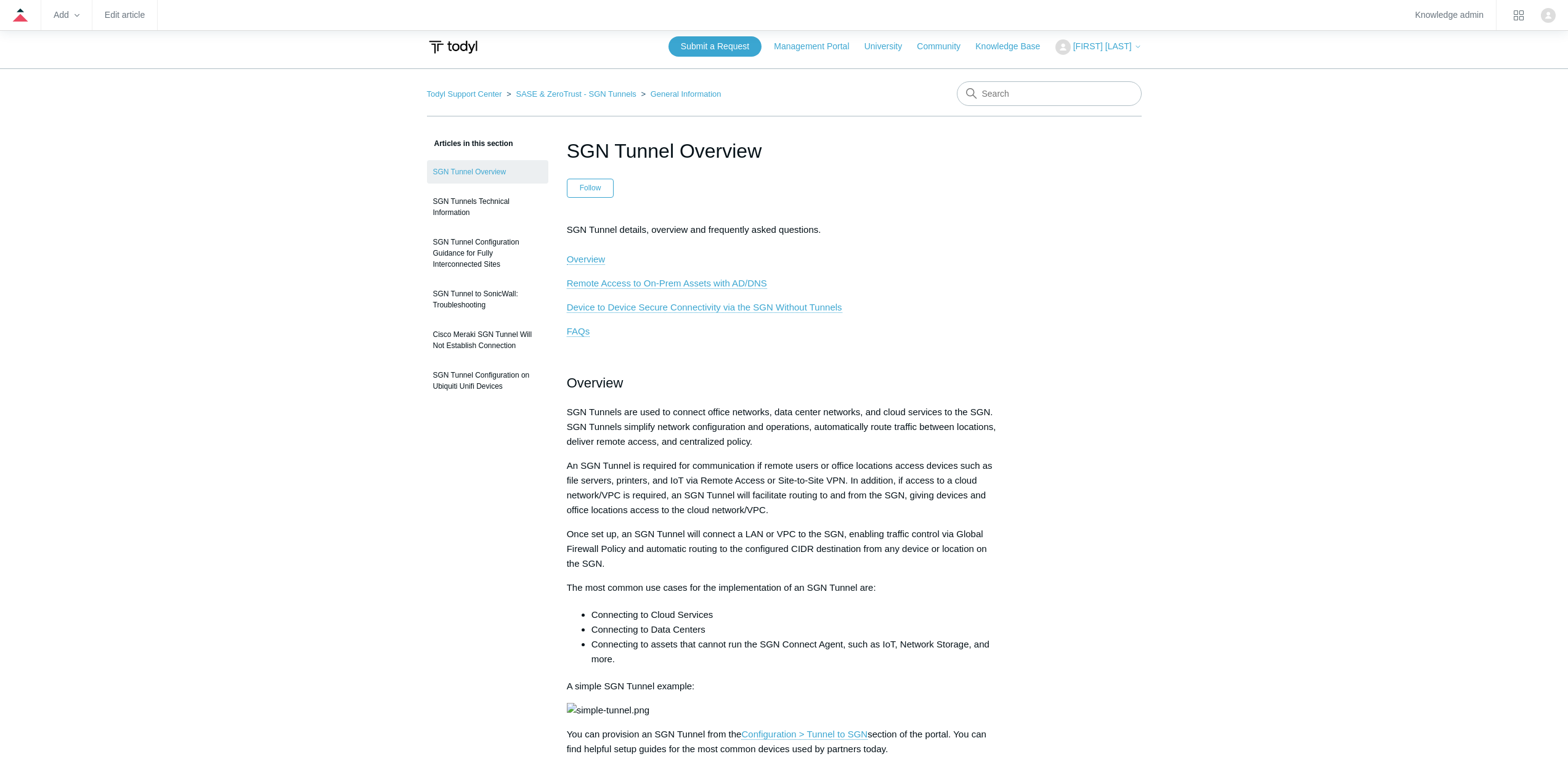 scroll, scrollTop: 0, scrollLeft: 0, axis: both 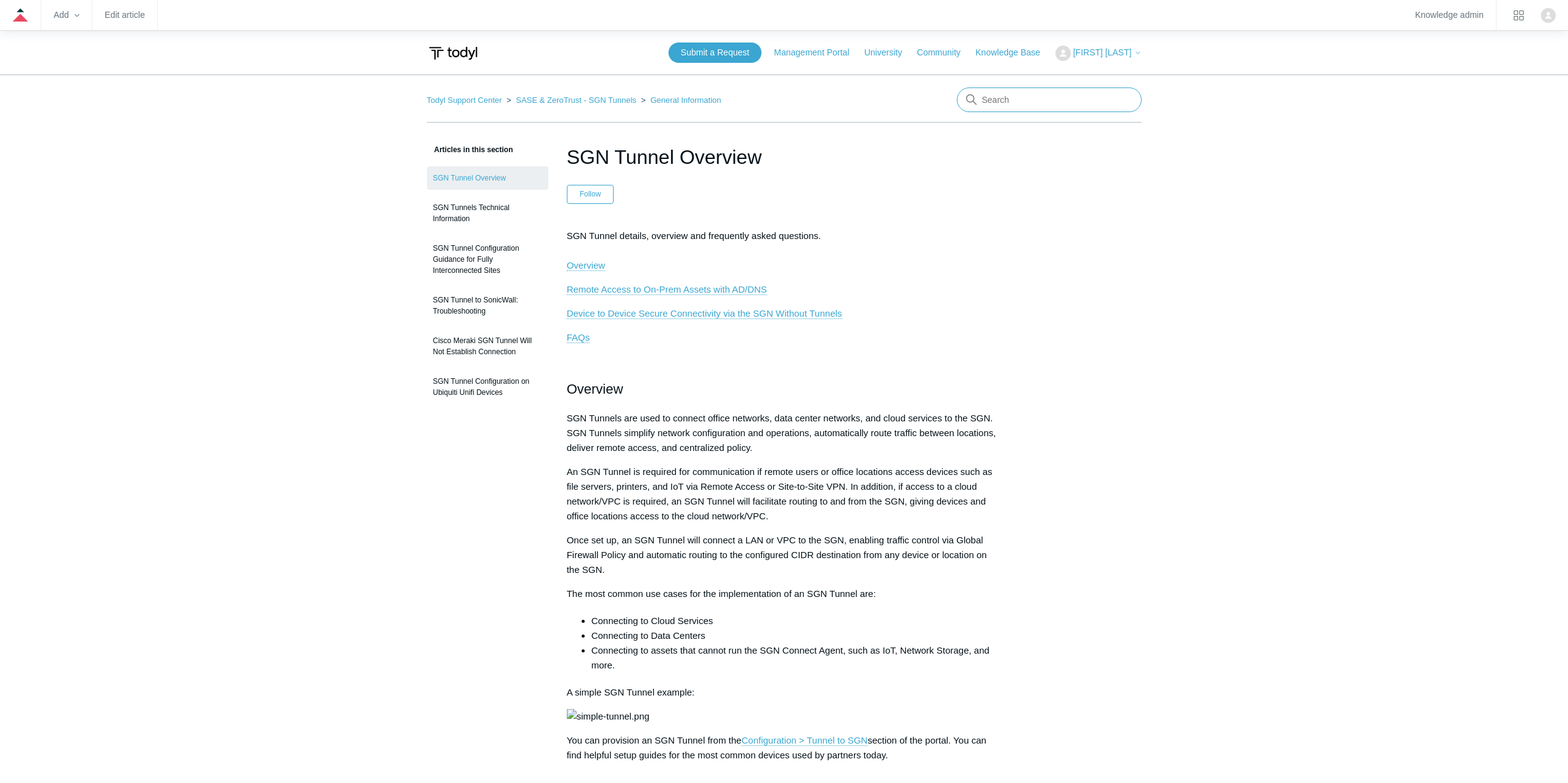 click at bounding box center [1049, 100] 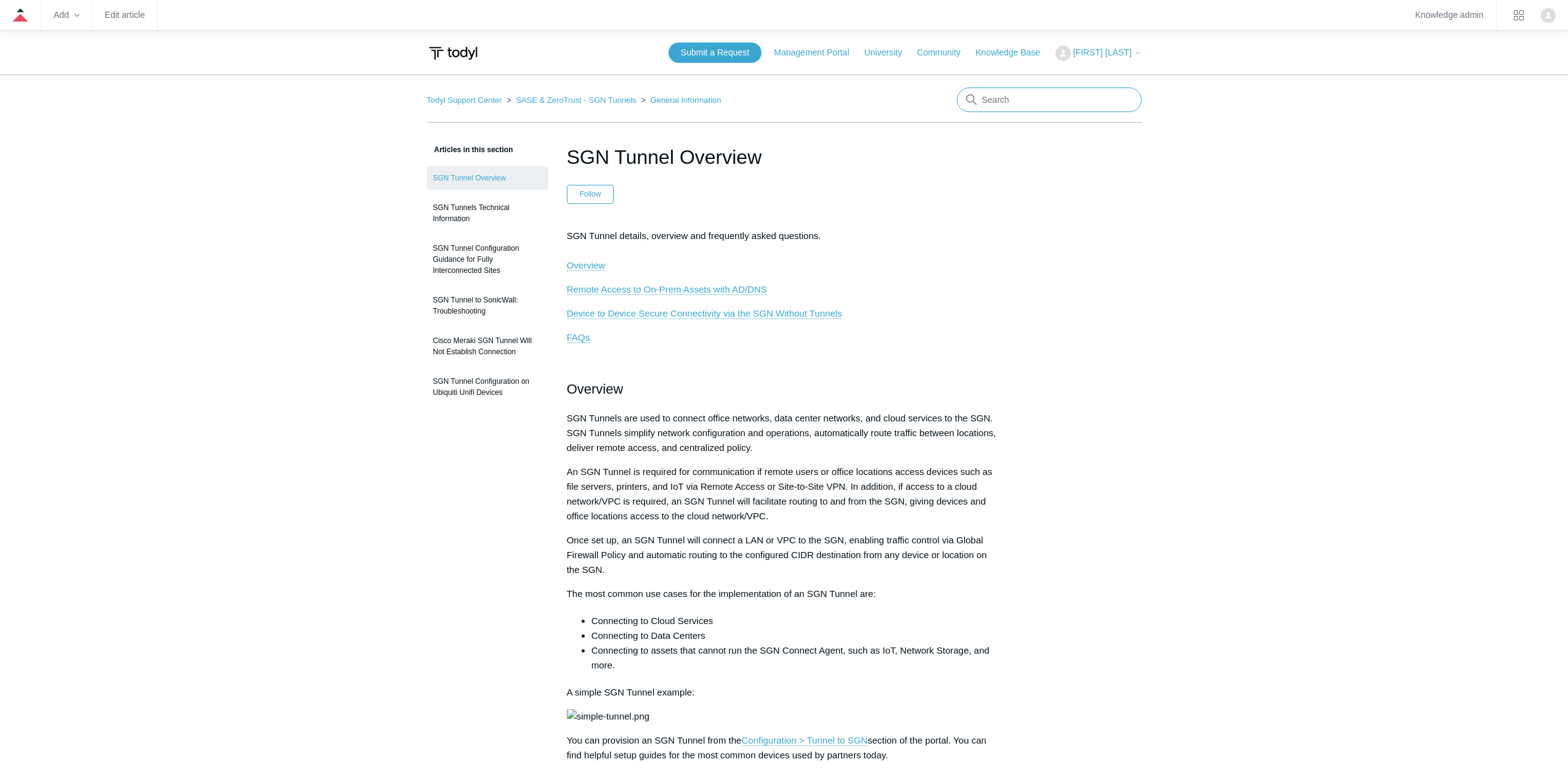 scroll, scrollTop: 185, scrollLeft: 0, axis: vertical 